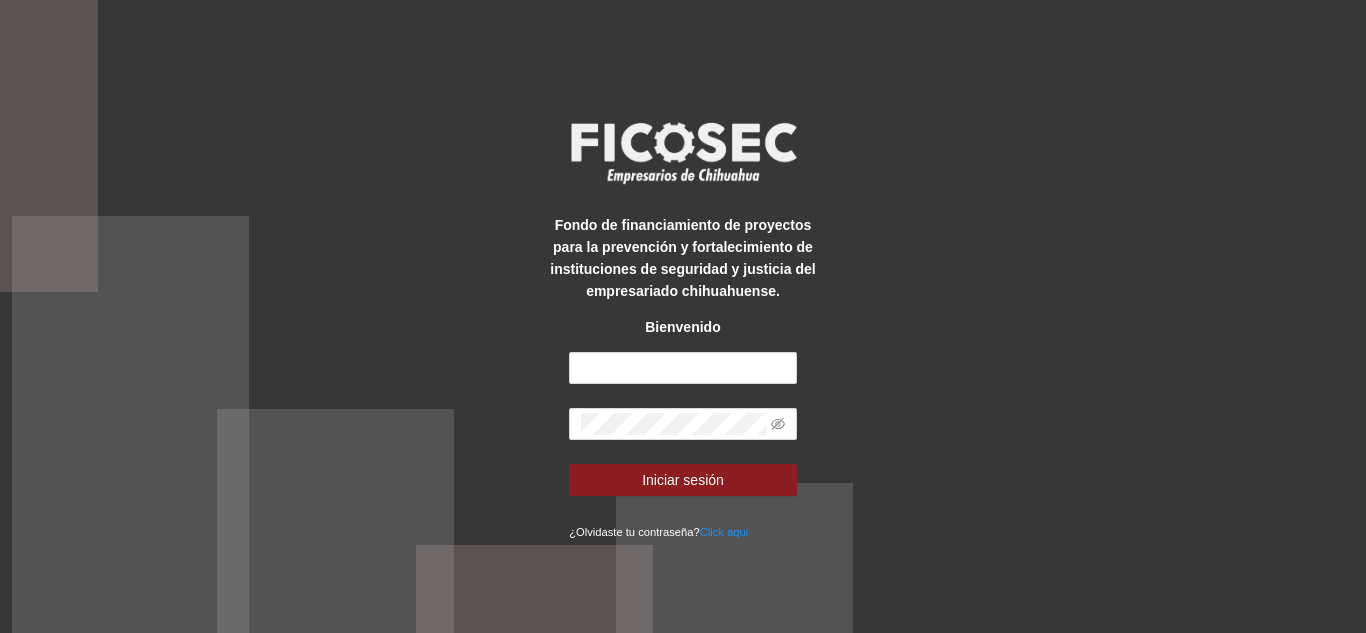scroll, scrollTop: 0, scrollLeft: 0, axis: both 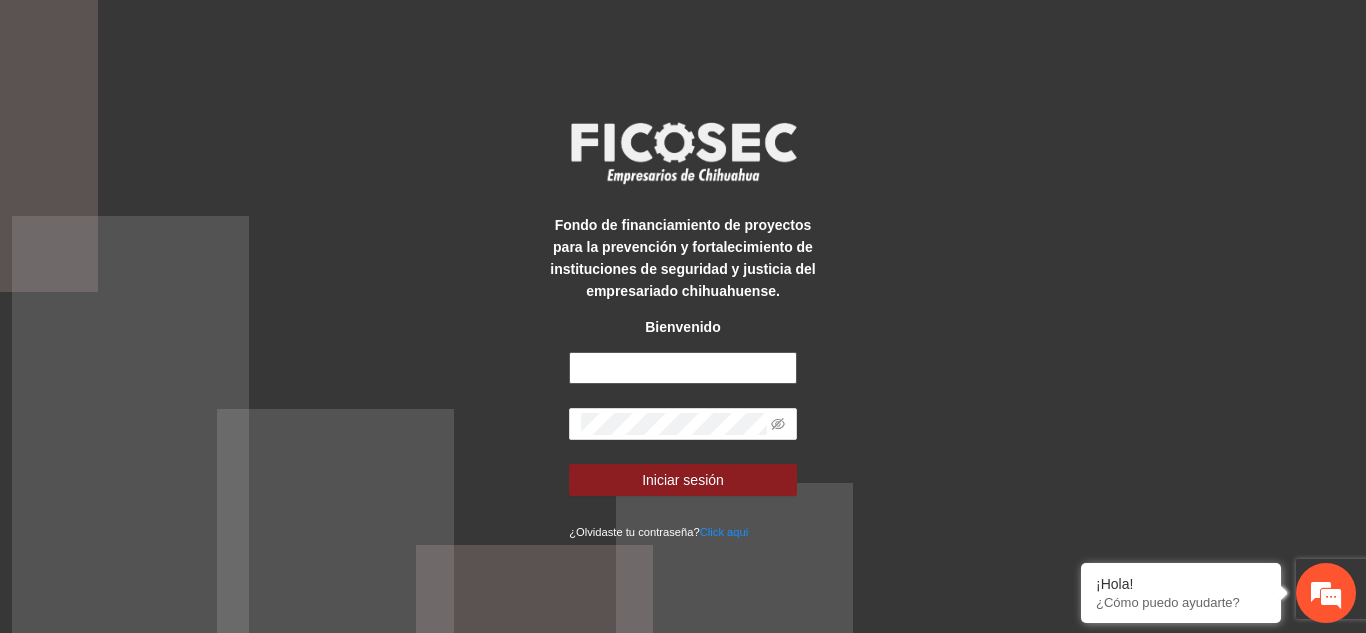 click at bounding box center [683, 368] 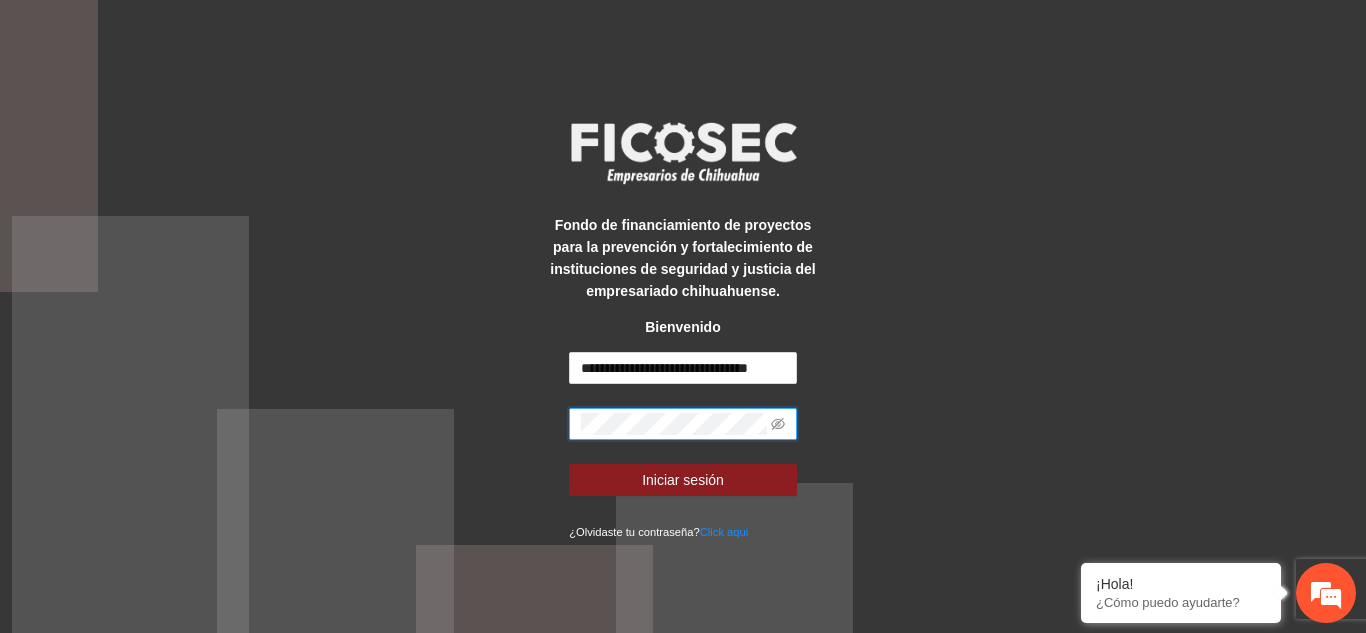 click on "Iniciar sesión" at bounding box center (683, 480) 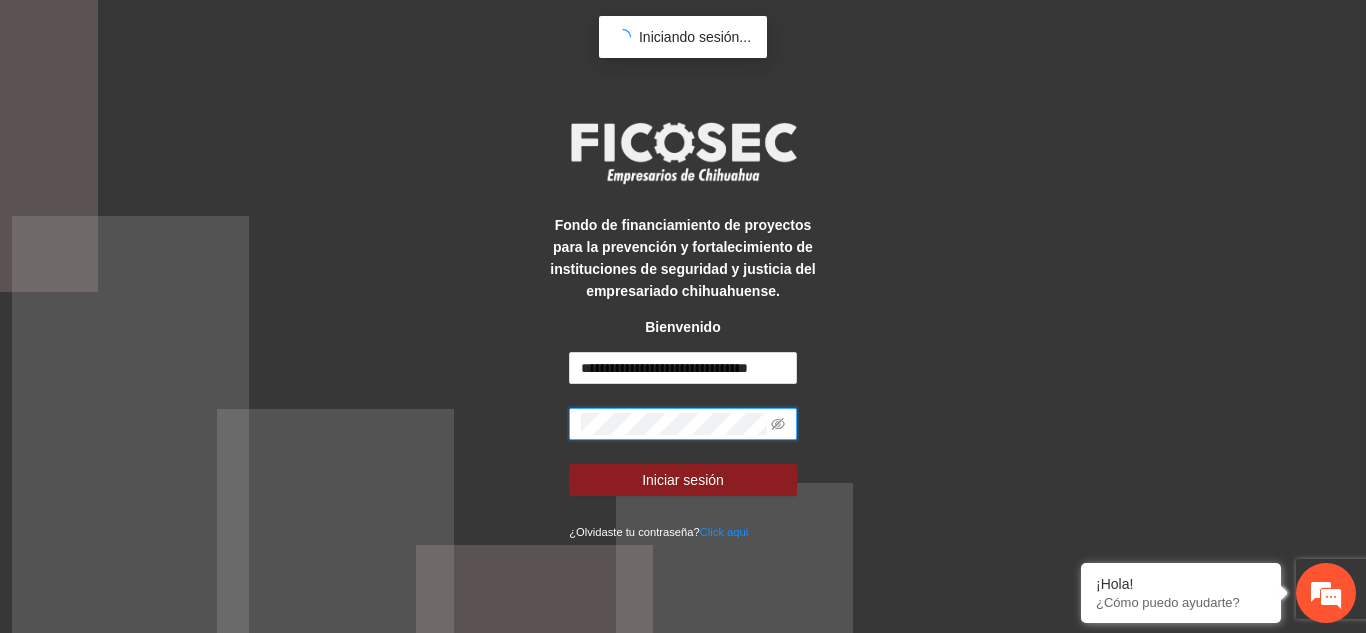 scroll, scrollTop: 0, scrollLeft: 0, axis: both 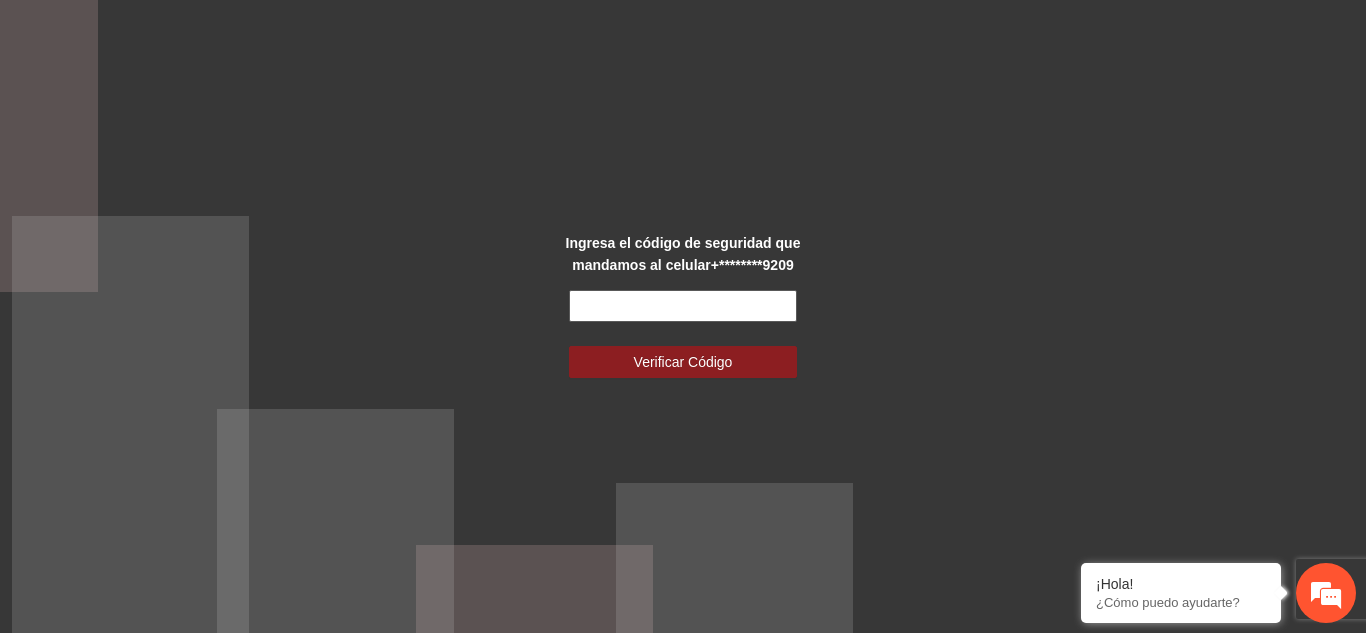 click at bounding box center (683, 306) 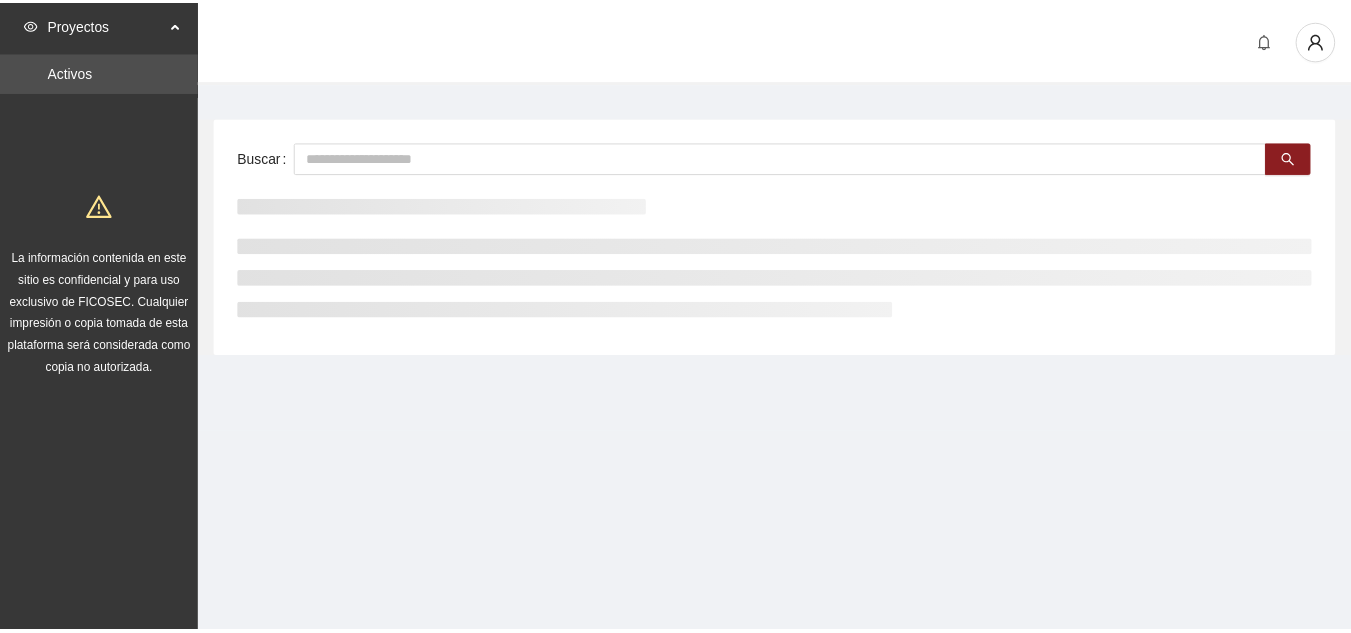scroll, scrollTop: 0, scrollLeft: 0, axis: both 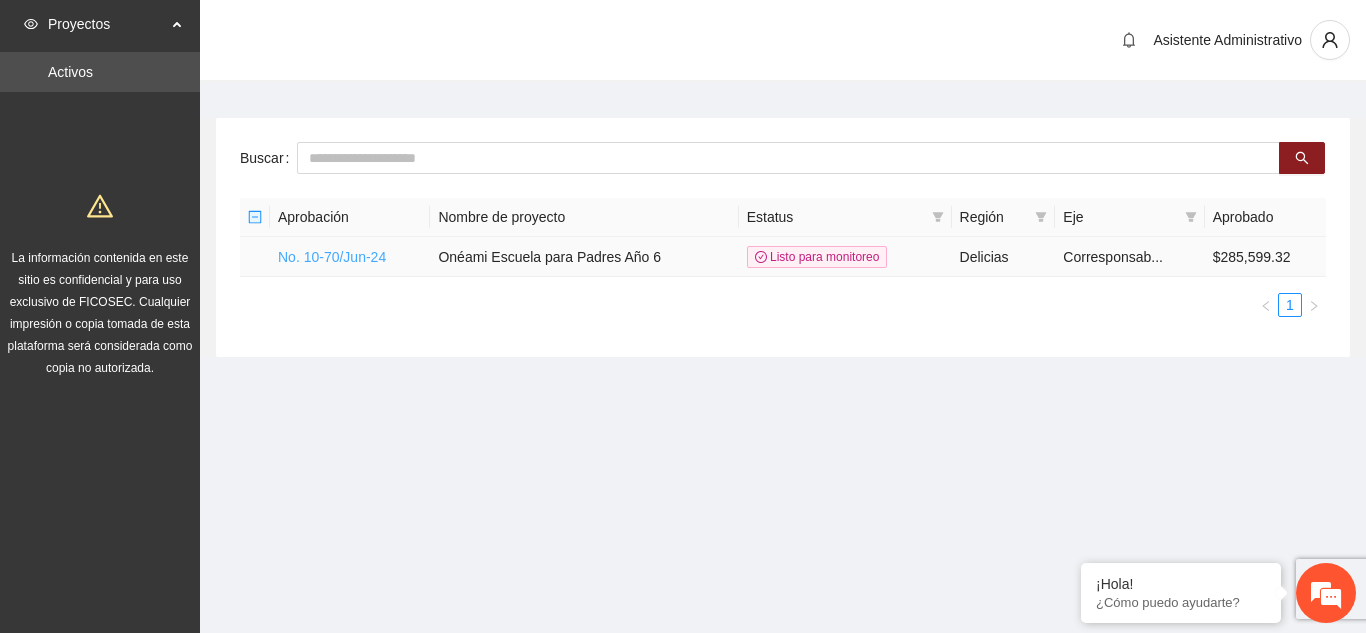 click on "No. 10-70/Jun-24" at bounding box center (332, 257) 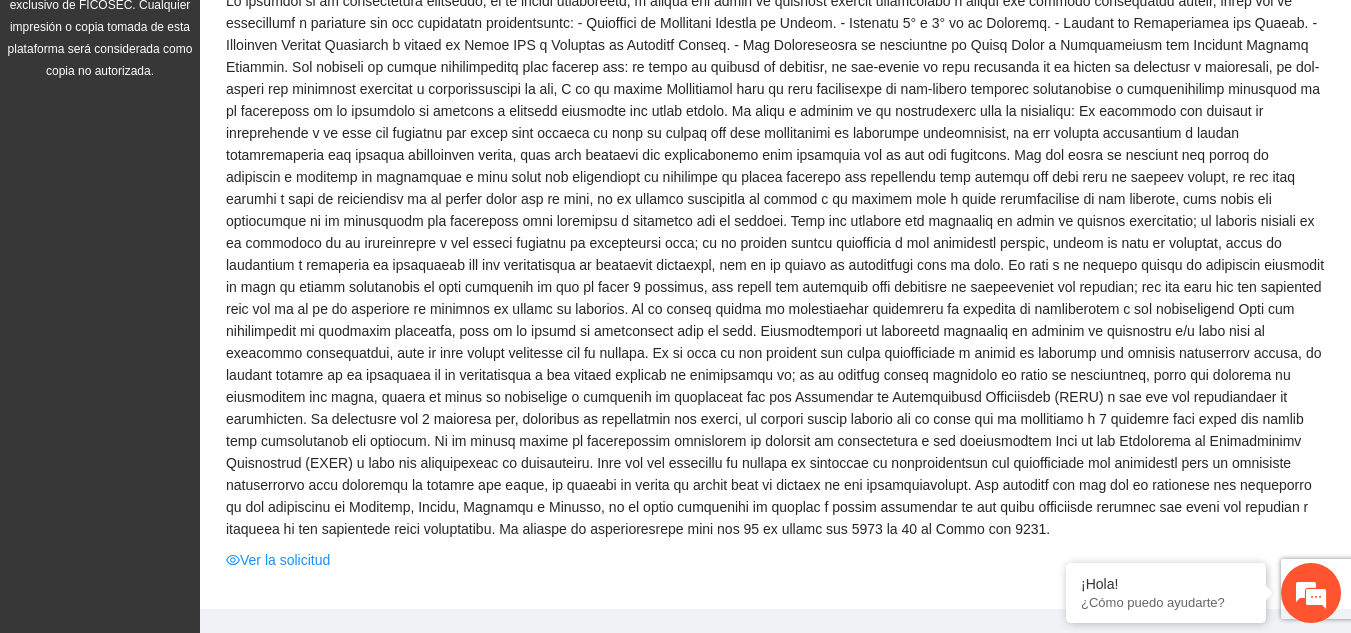 scroll, scrollTop: 809, scrollLeft: 0, axis: vertical 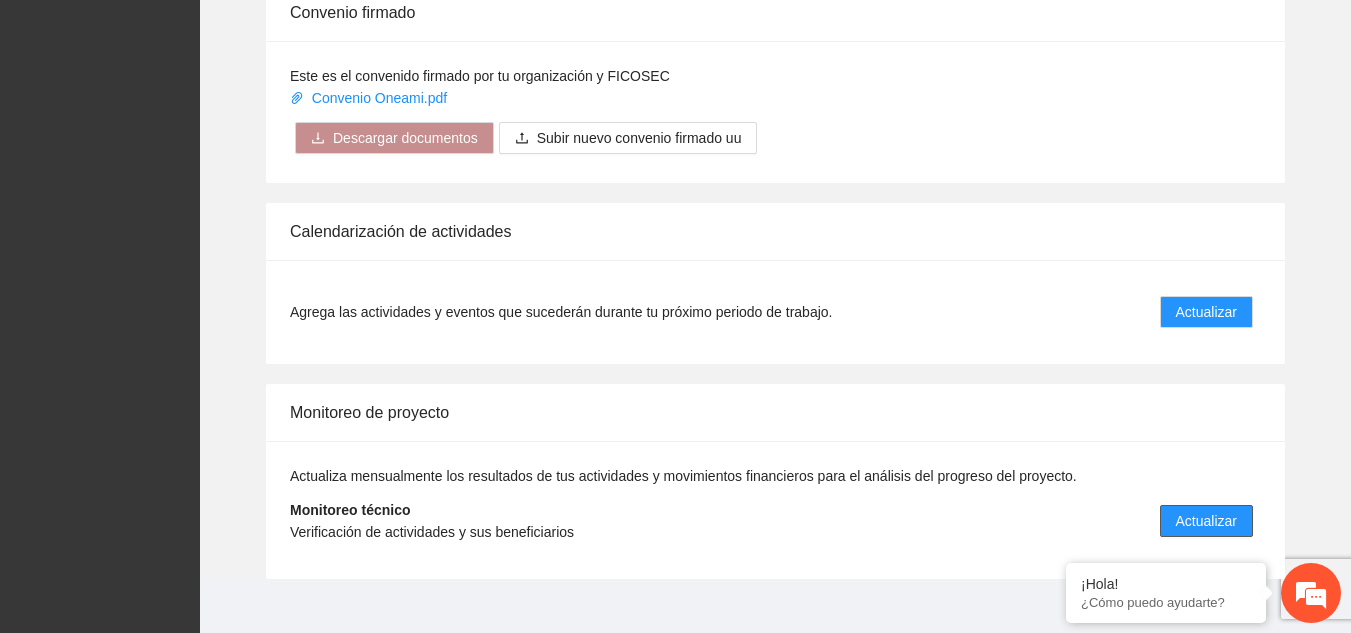 click on "Actualizar" at bounding box center [1206, 521] 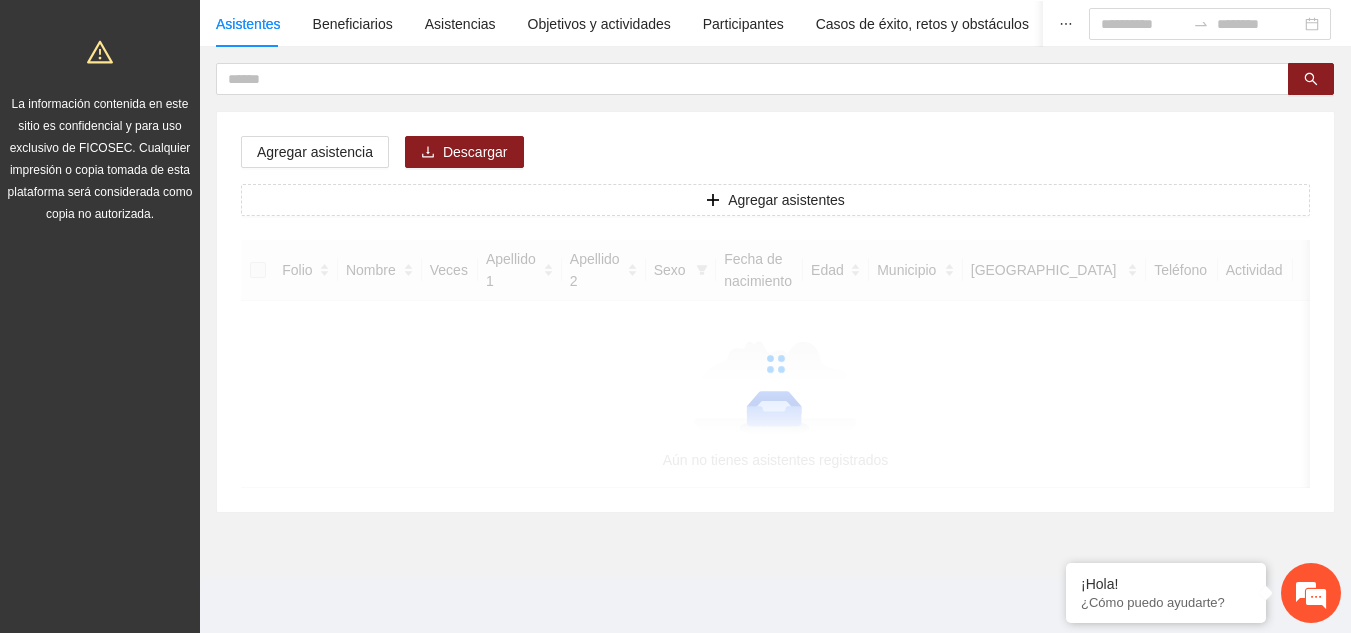 scroll, scrollTop: 0, scrollLeft: 0, axis: both 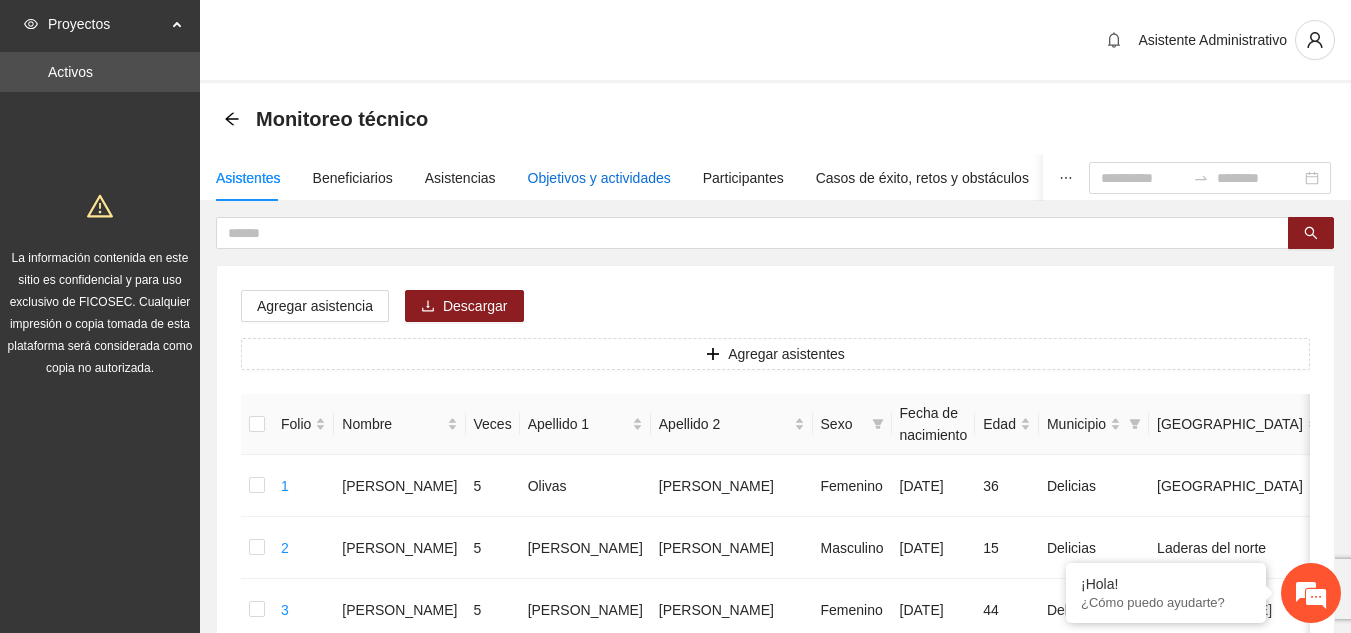 click on "Objetivos y actividades" at bounding box center [599, 178] 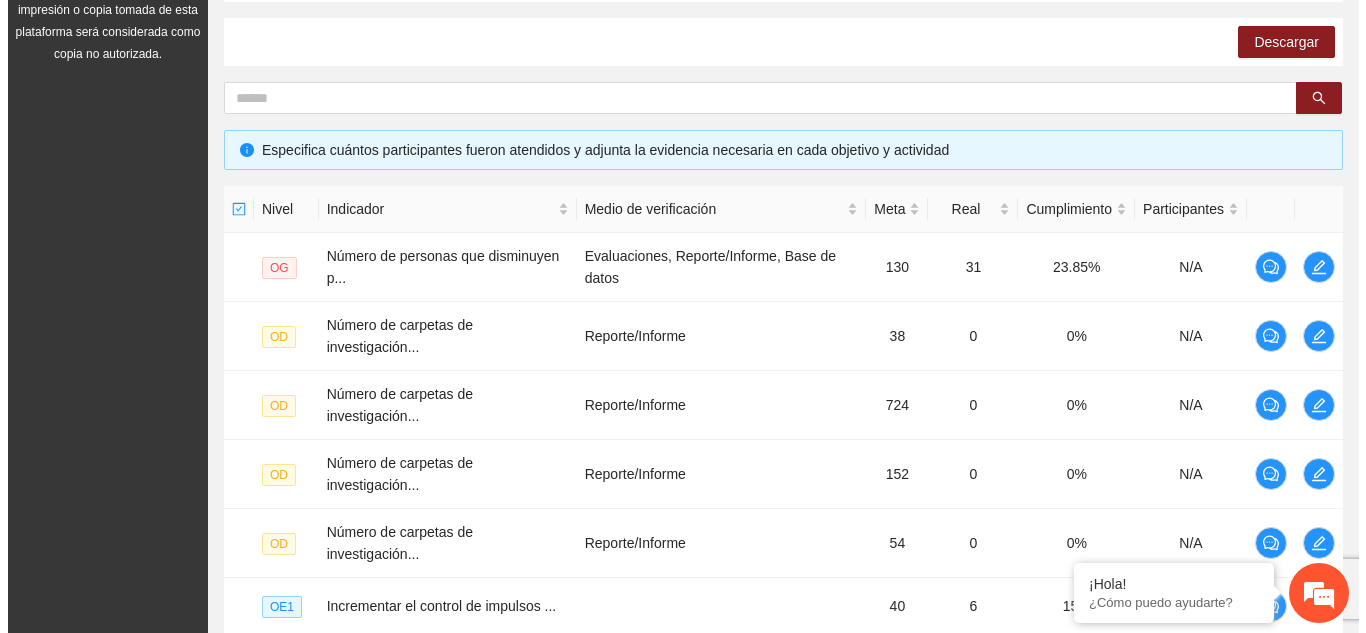 scroll, scrollTop: 368, scrollLeft: 0, axis: vertical 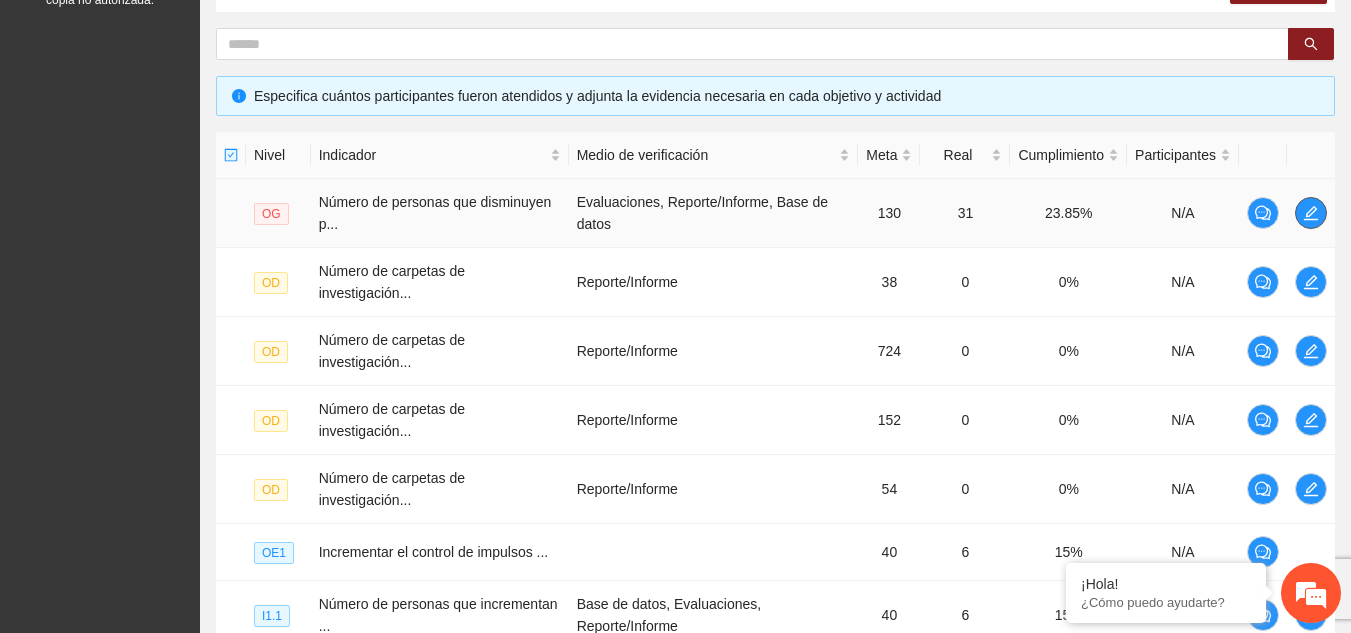 click 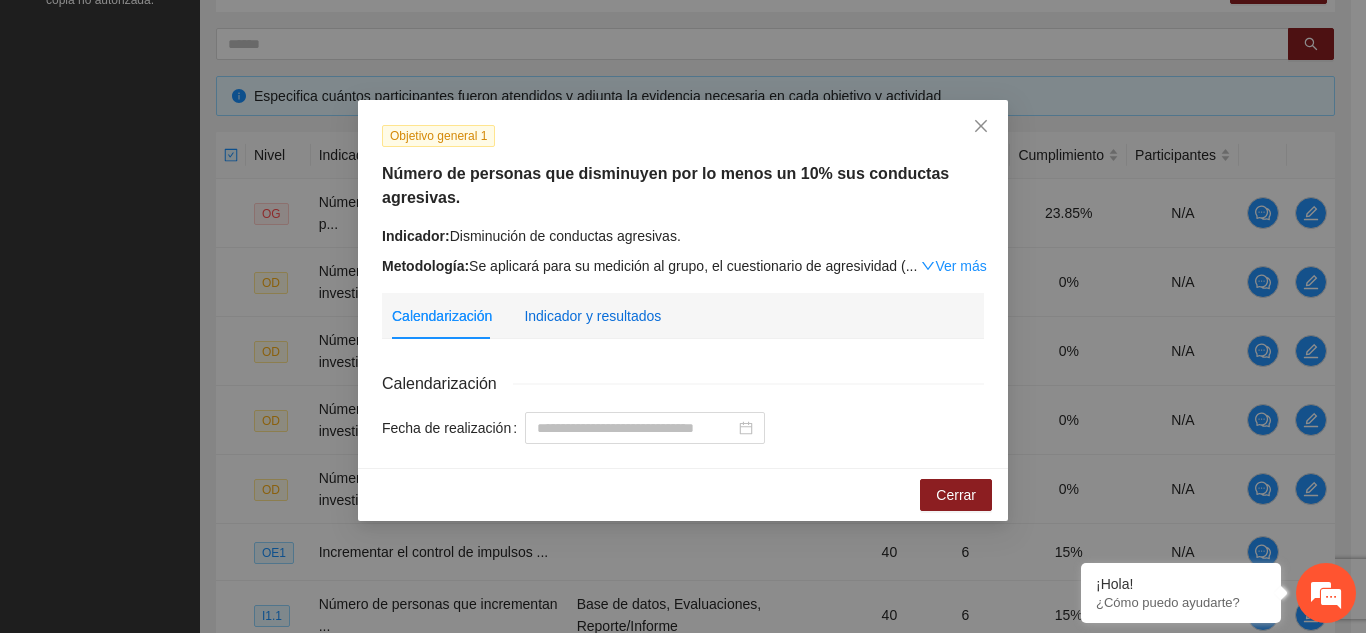 click on "Indicador y resultados" at bounding box center (592, 316) 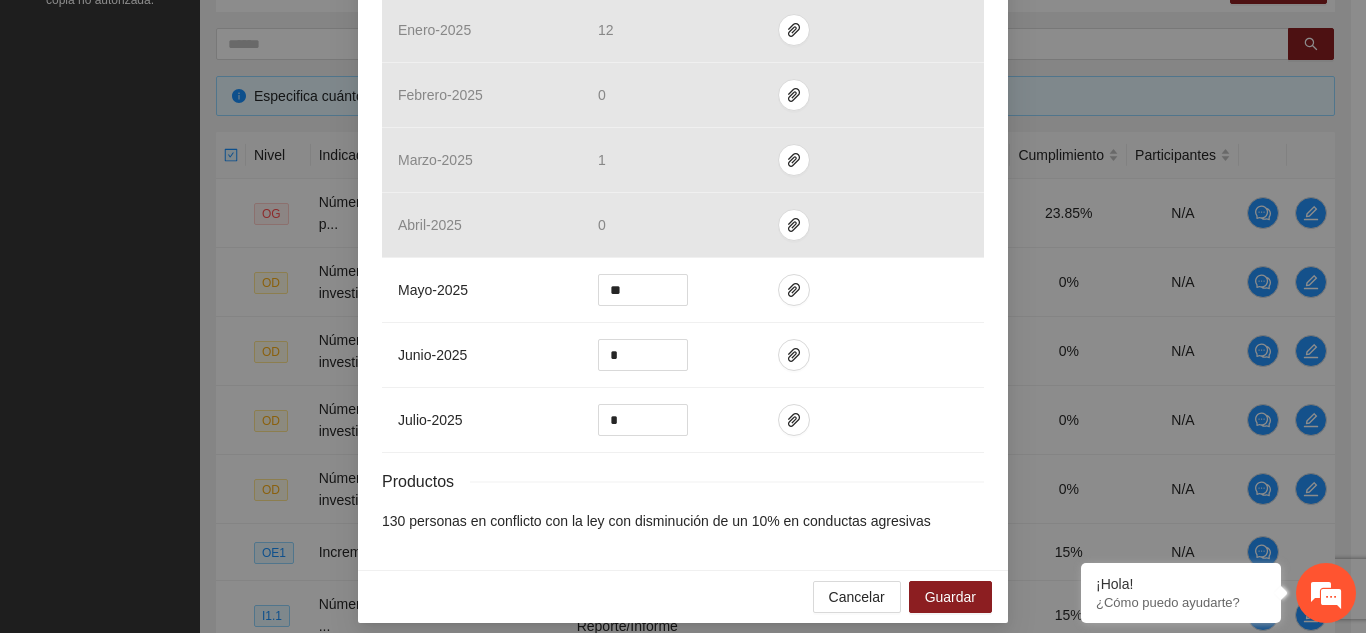 scroll, scrollTop: 886, scrollLeft: 0, axis: vertical 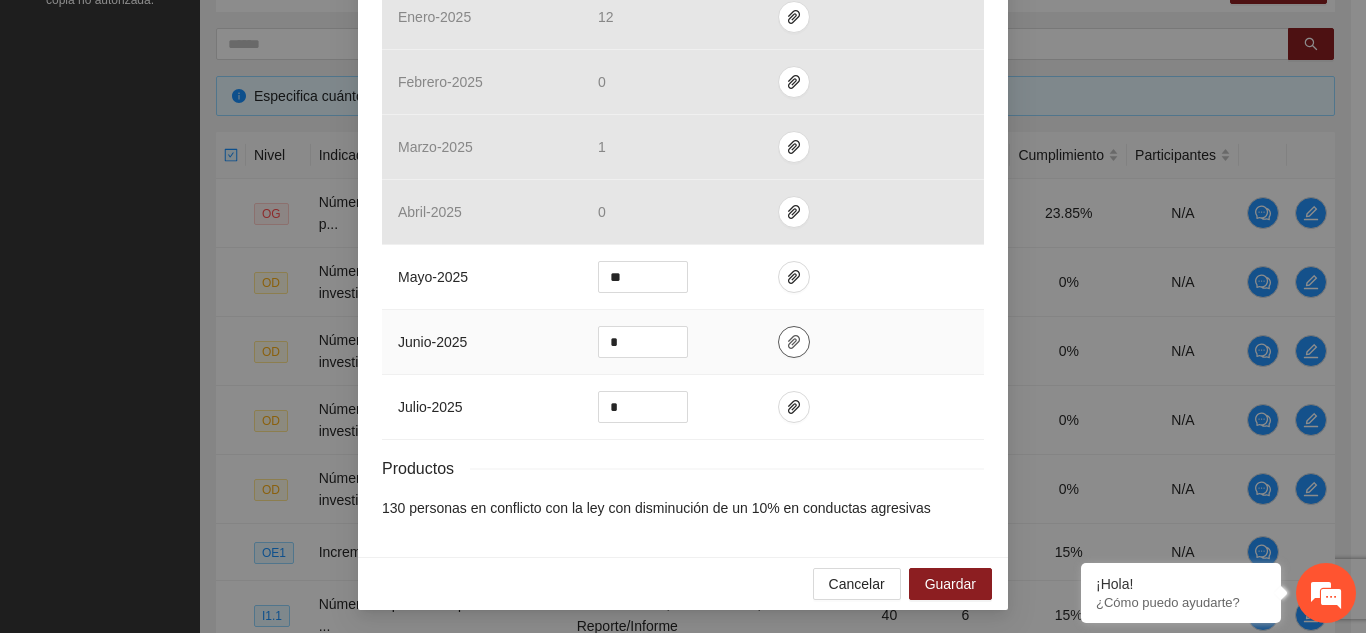 click 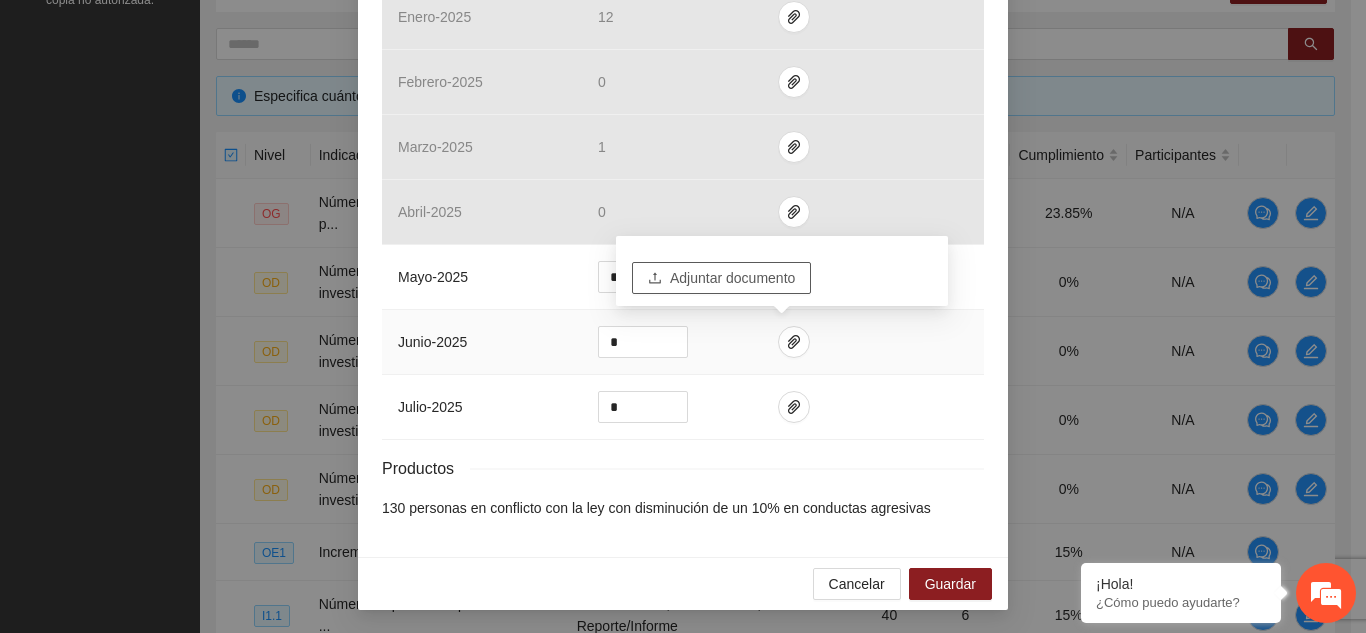 click on "Adjuntar documento" at bounding box center [732, 278] 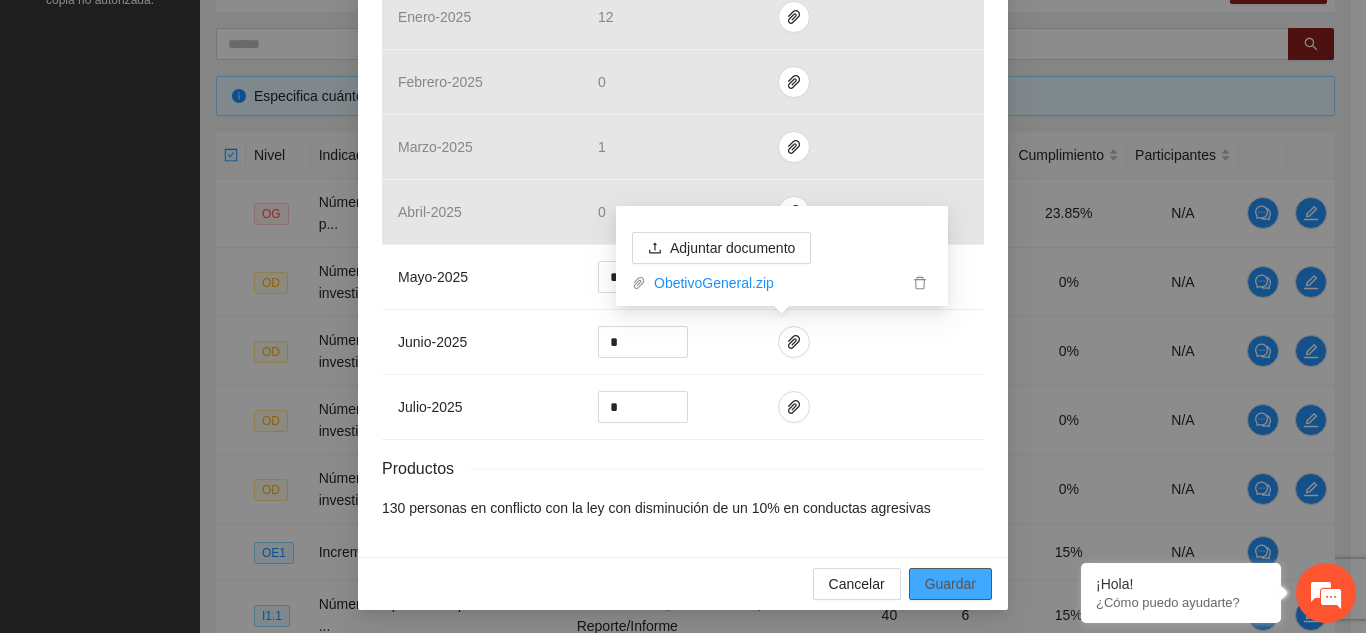 click on "Guardar" at bounding box center (950, 584) 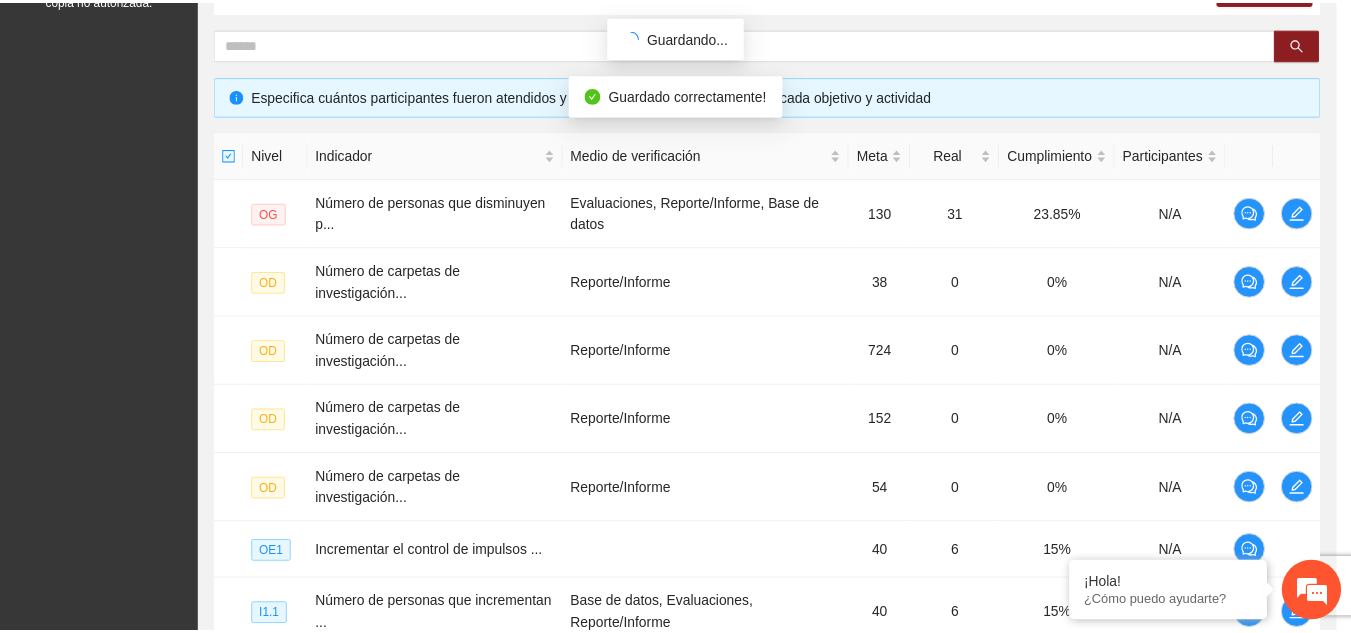 scroll, scrollTop: 786, scrollLeft: 0, axis: vertical 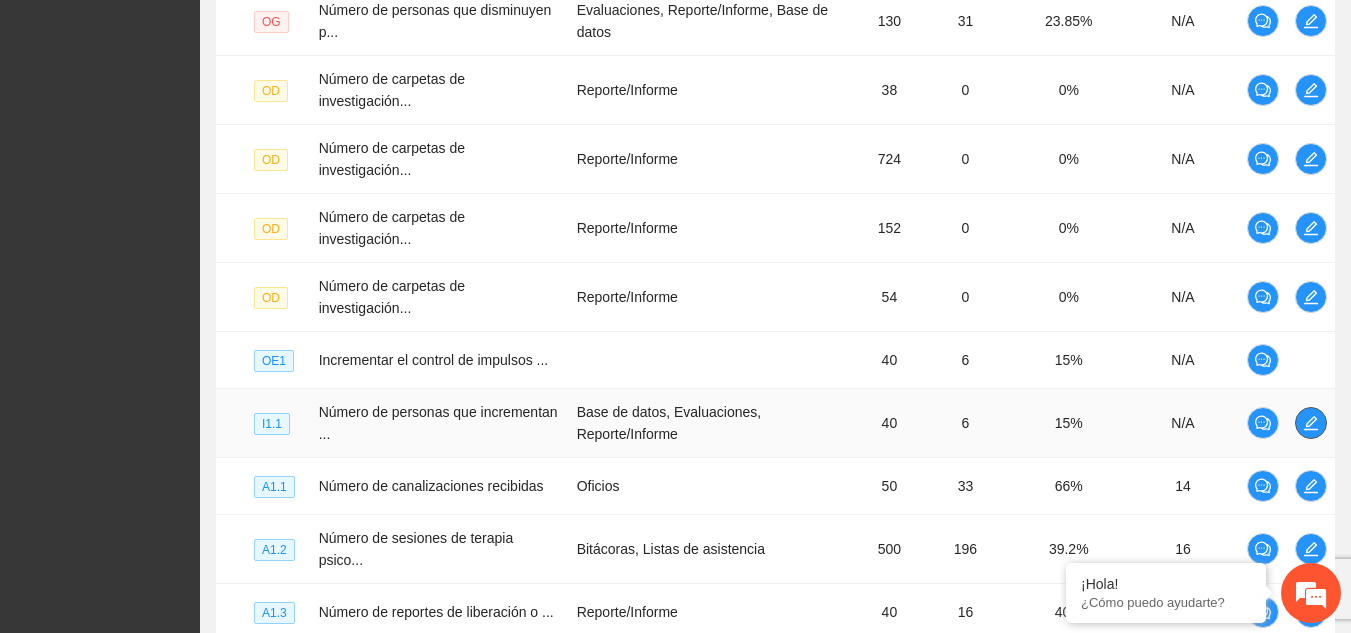 click at bounding box center (1311, 423) 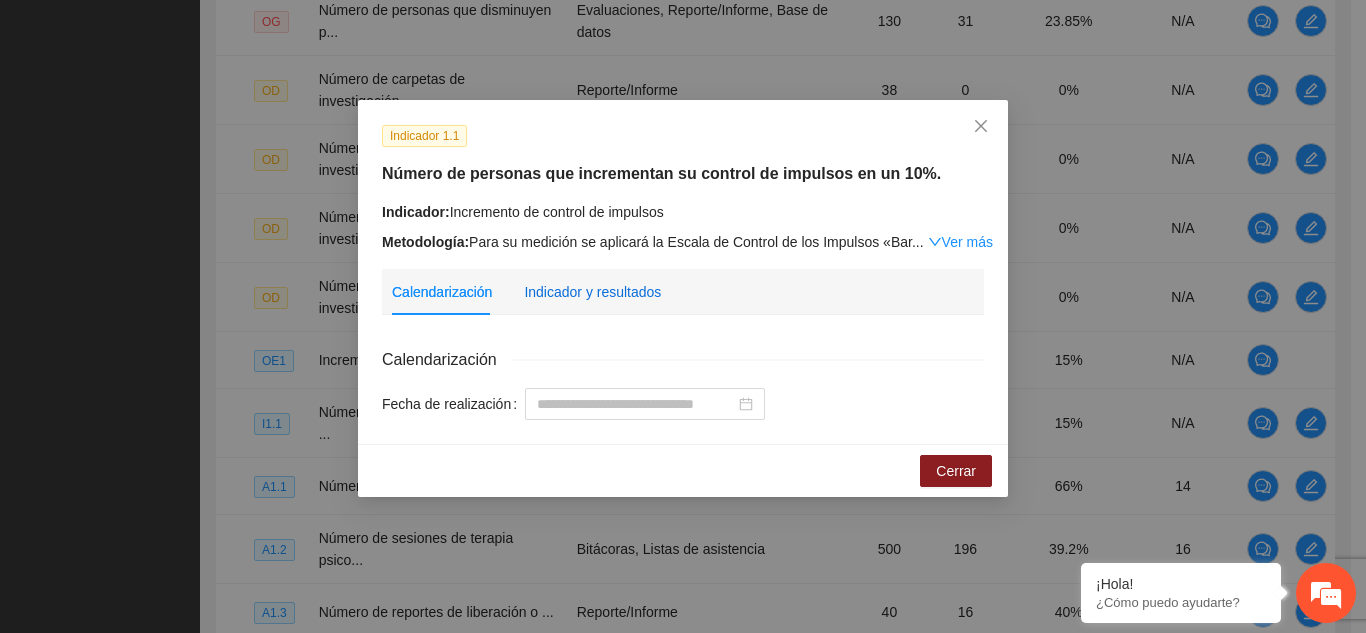 click on "Indicador y resultados" at bounding box center (592, 292) 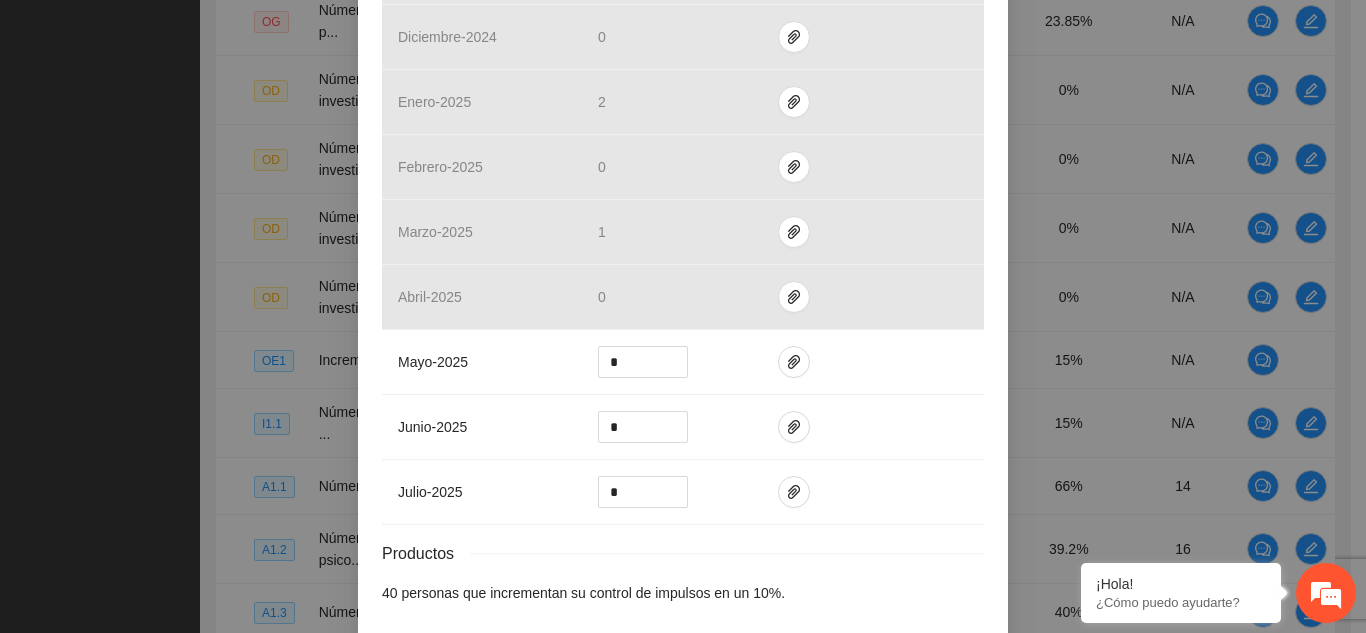 scroll, scrollTop: 797, scrollLeft: 0, axis: vertical 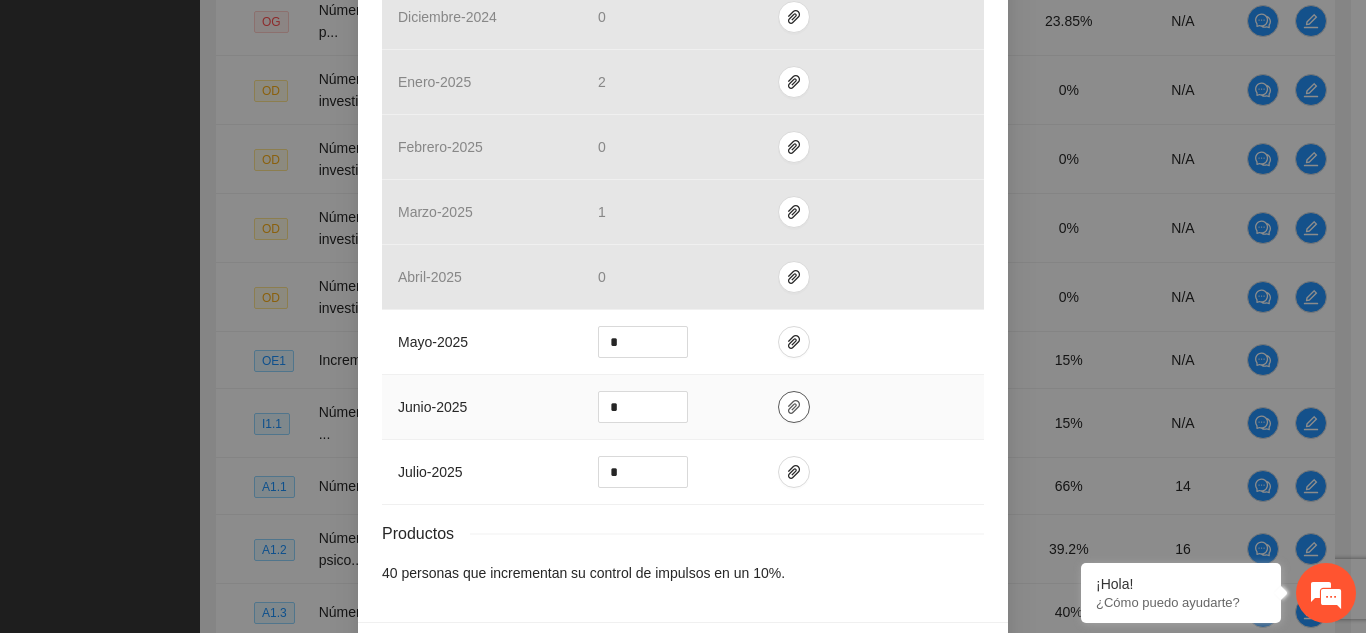 click 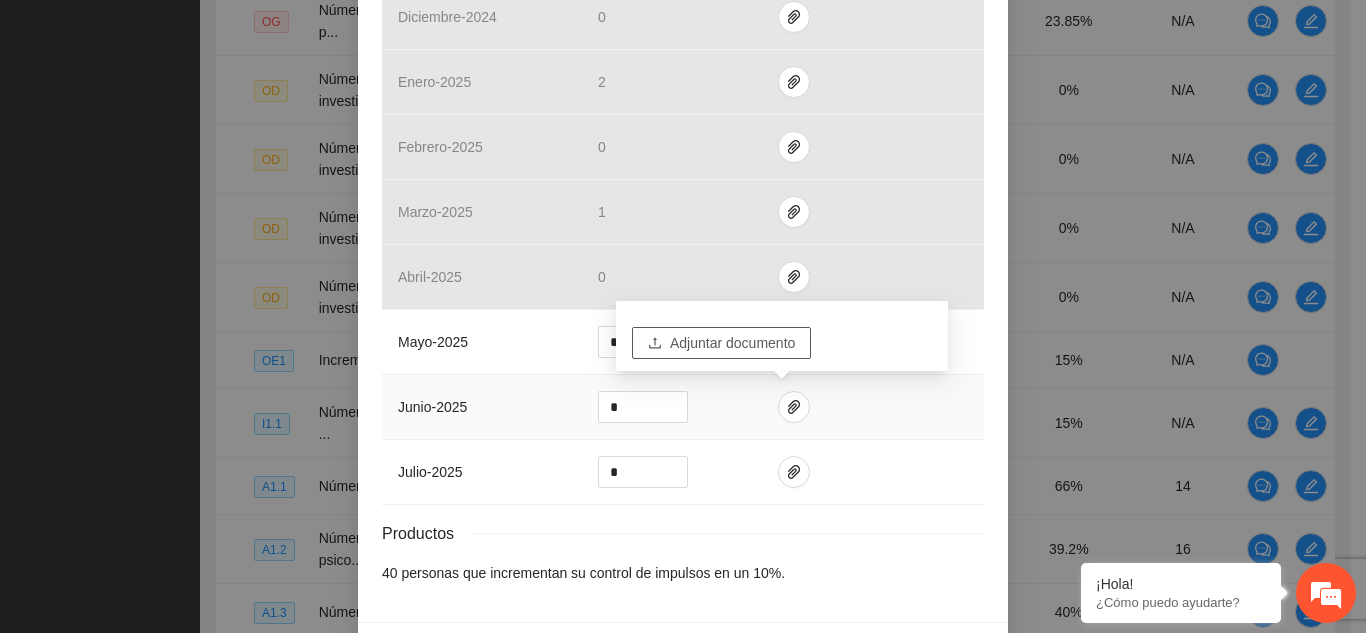click on "Adjuntar documento" at bounding box center (721, 343) 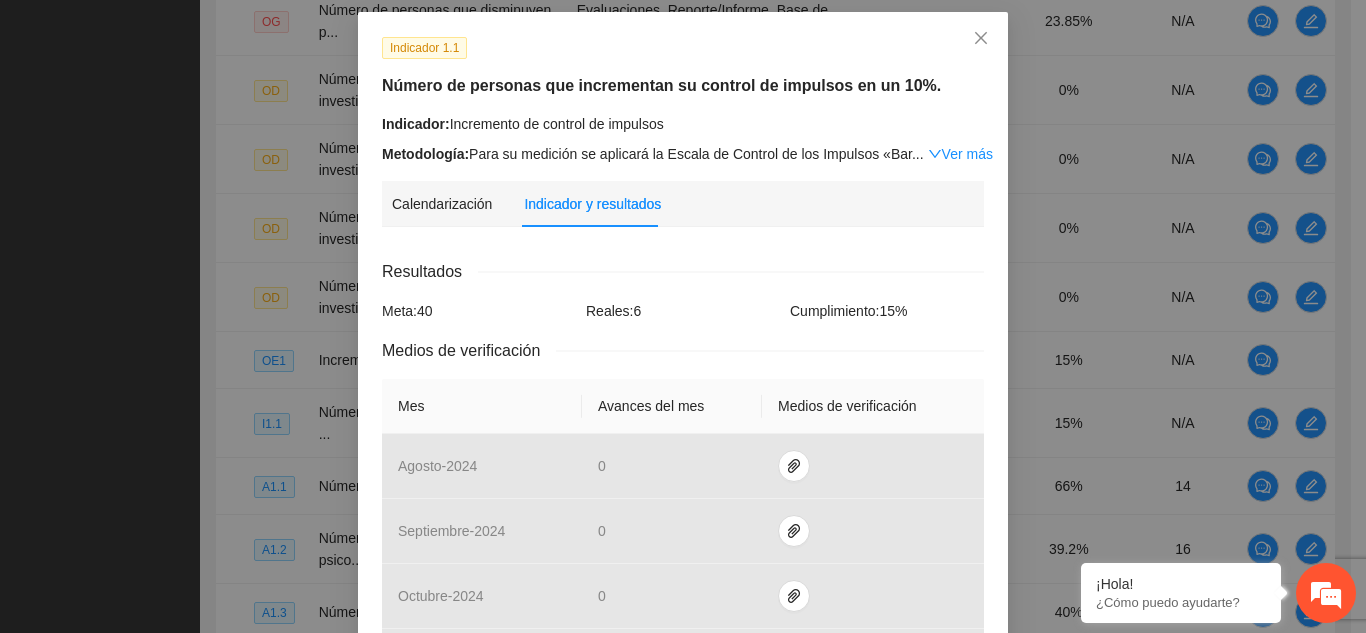scroll, scrollTop: 55, scrollLeft: 0, axis: vertical 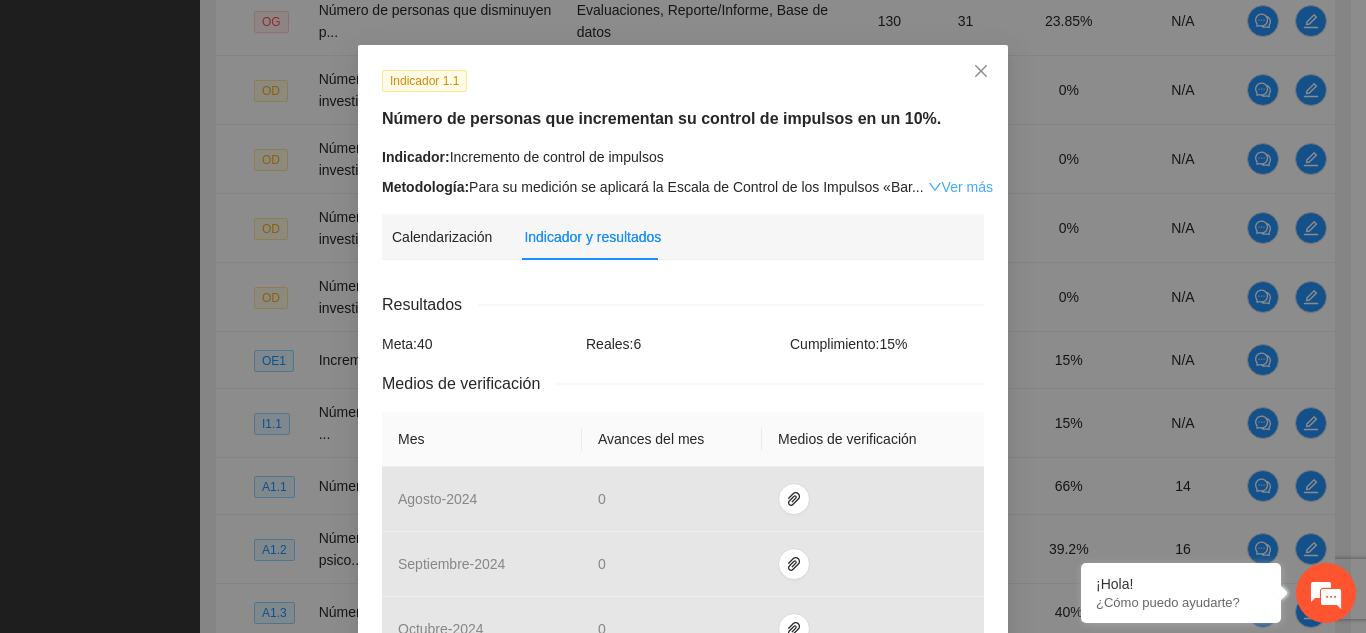 click on "Ver más" at bounding box center [960, 187] 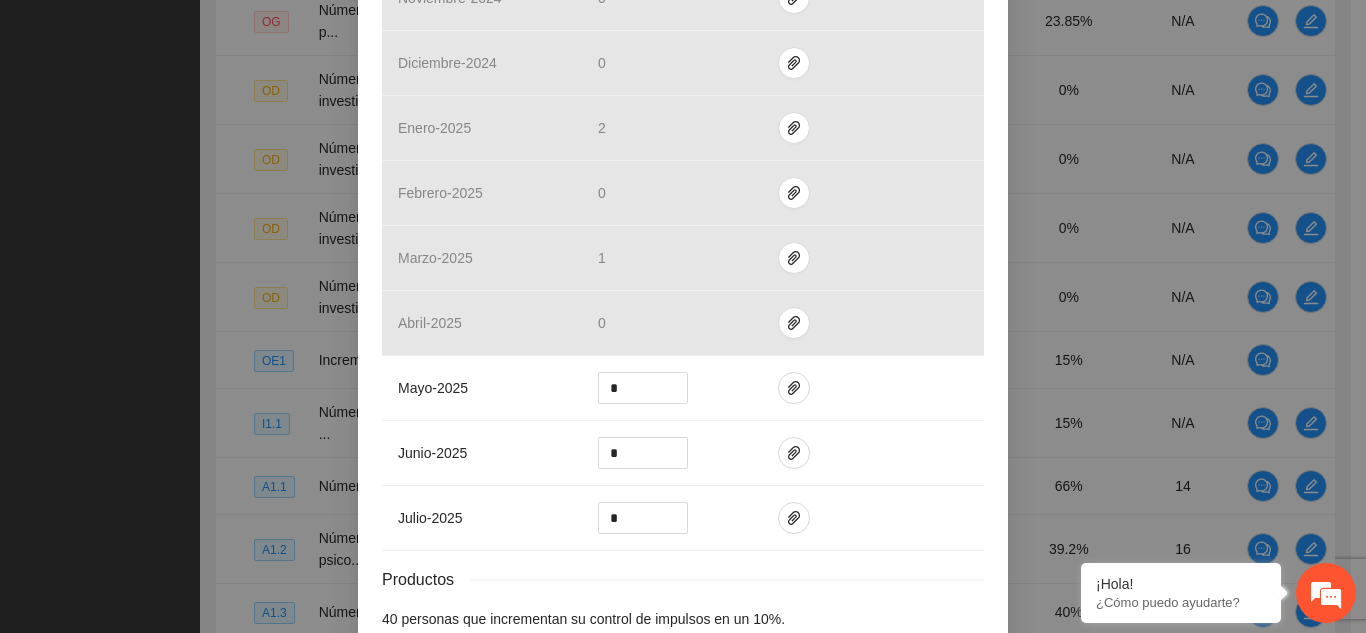 scroll, scrollTop: 928, scrollLeft: 0, axis: vertical 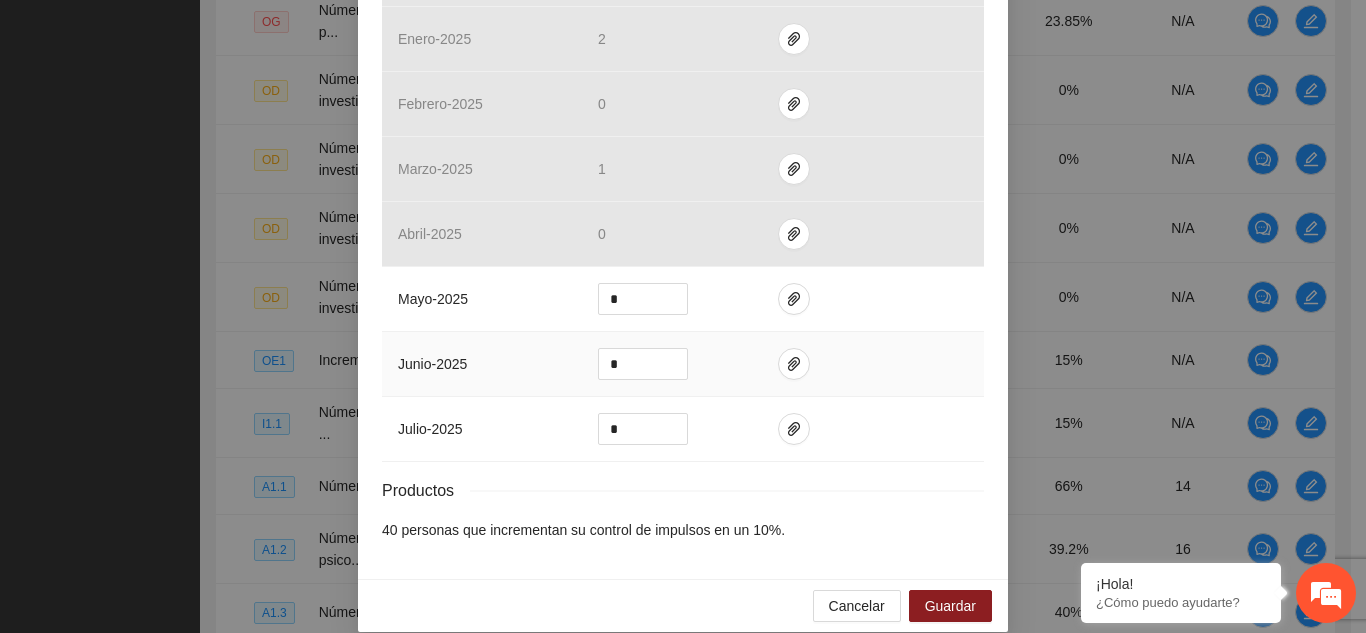 click at bounding box center [873, 364] 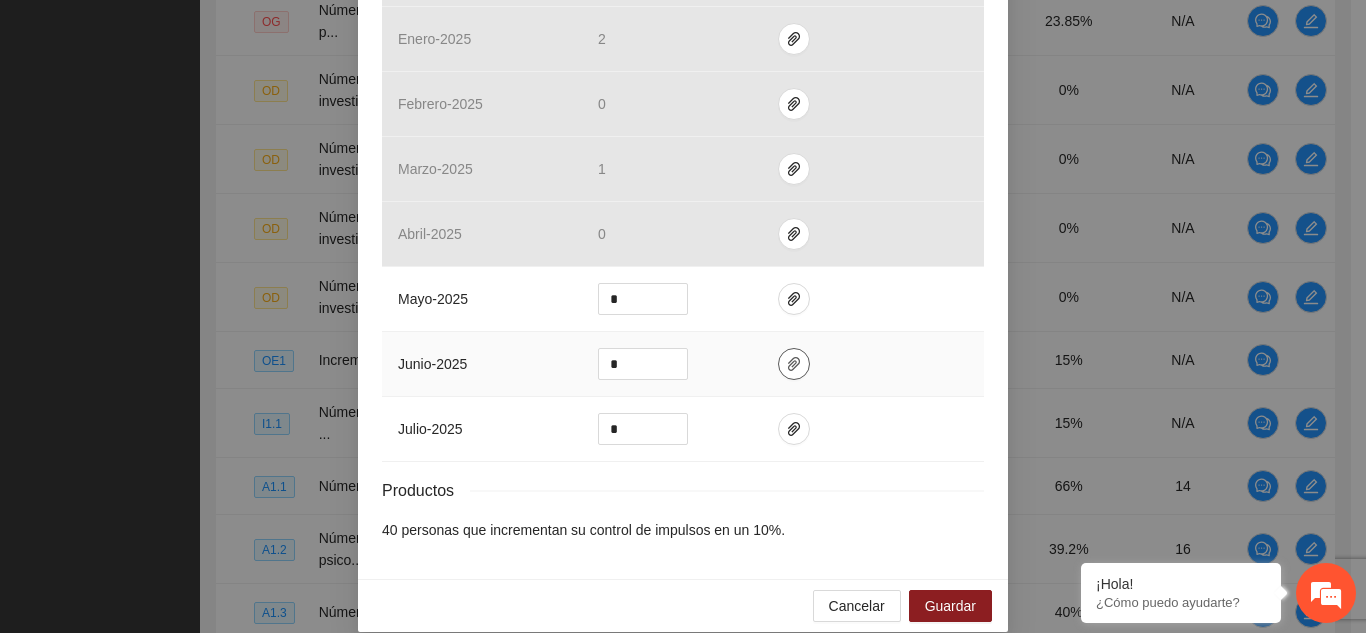 click 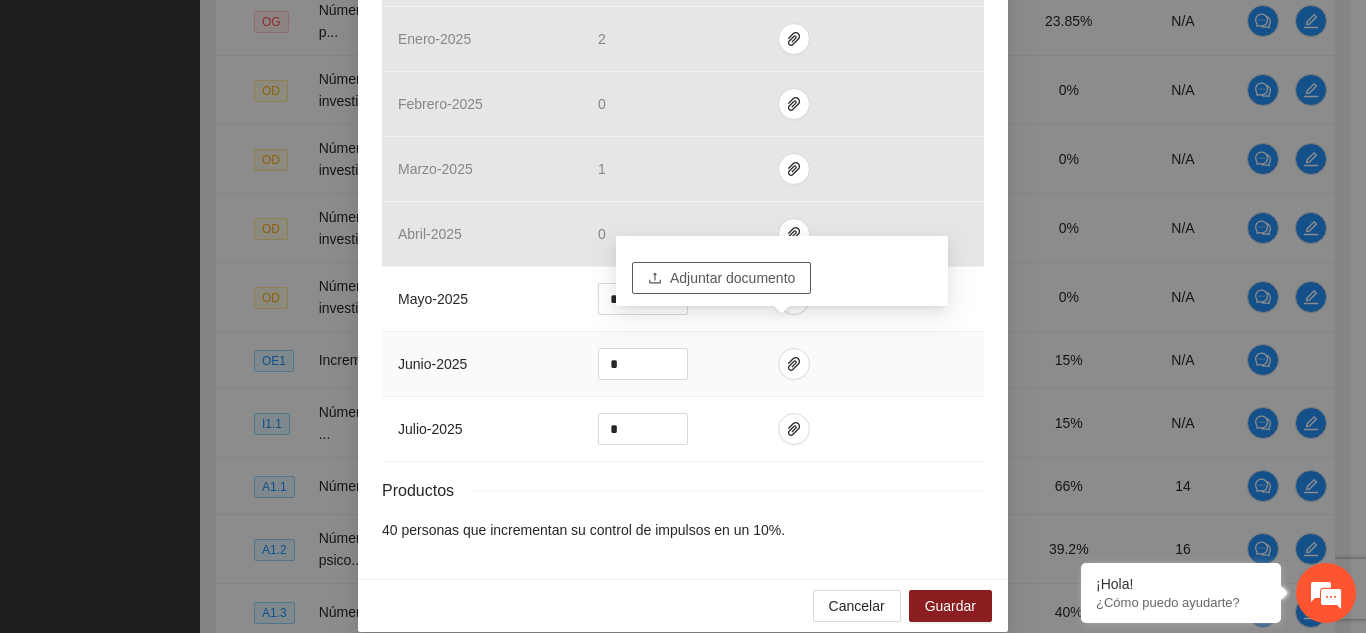 click on "Adjuntar documento" at bounding box center (732, 278) 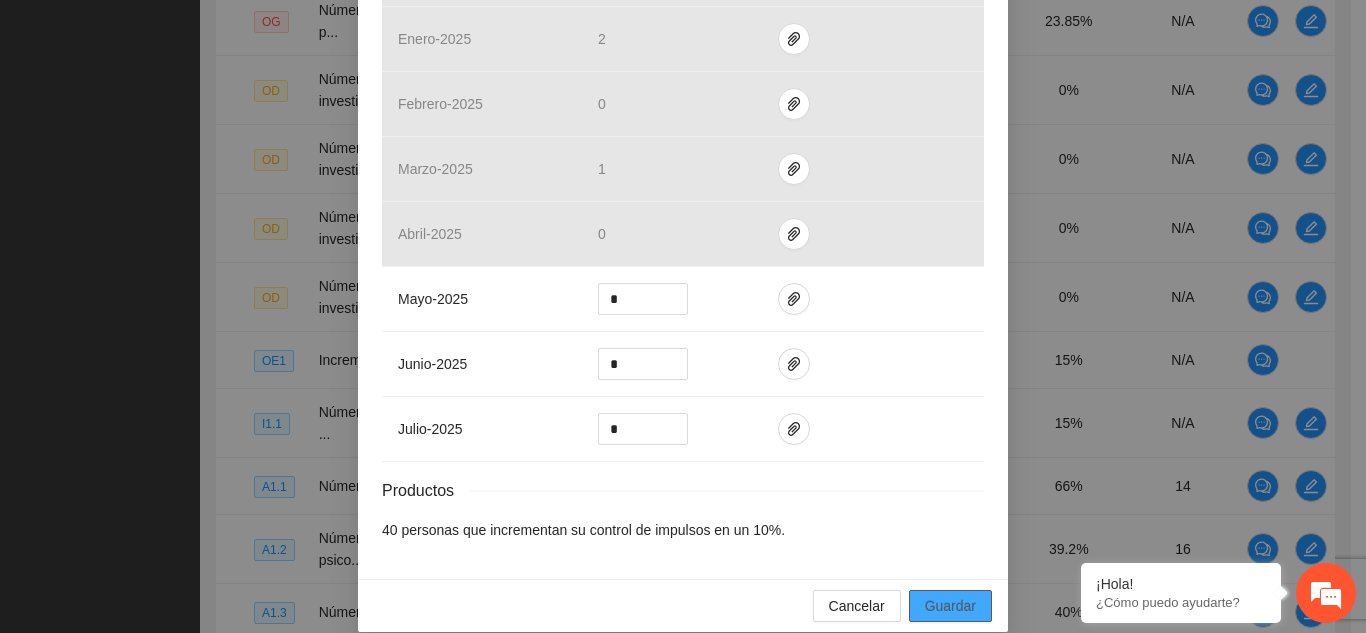 click on "Guardar" at bounding box center (950, 606) 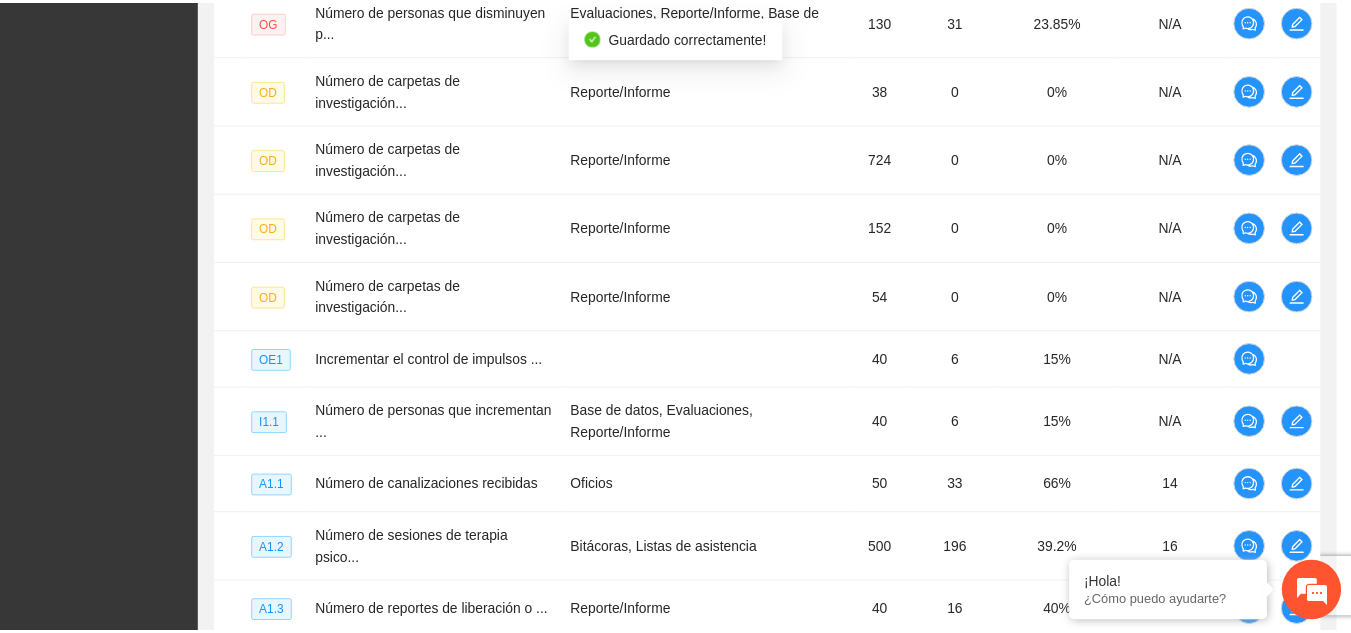 scroll, scrollTop: 828, scrollLeft: 0, axis: vertical 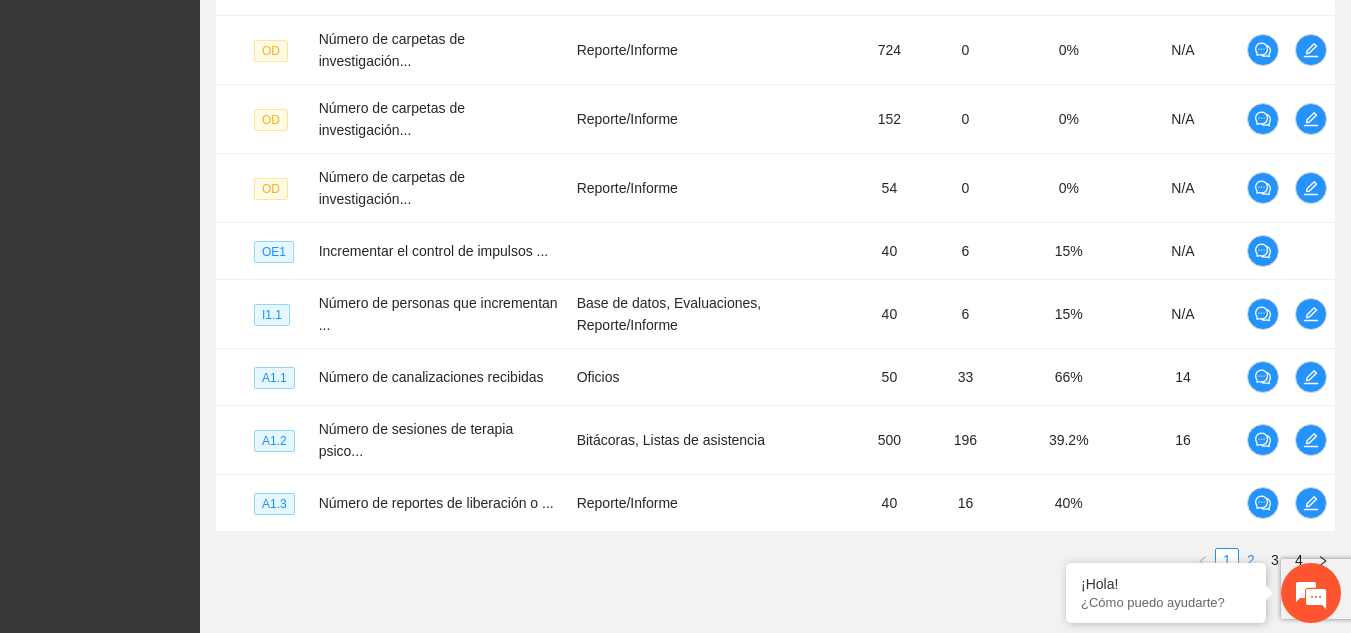 click on "2" at bounding box center (1251, 560) 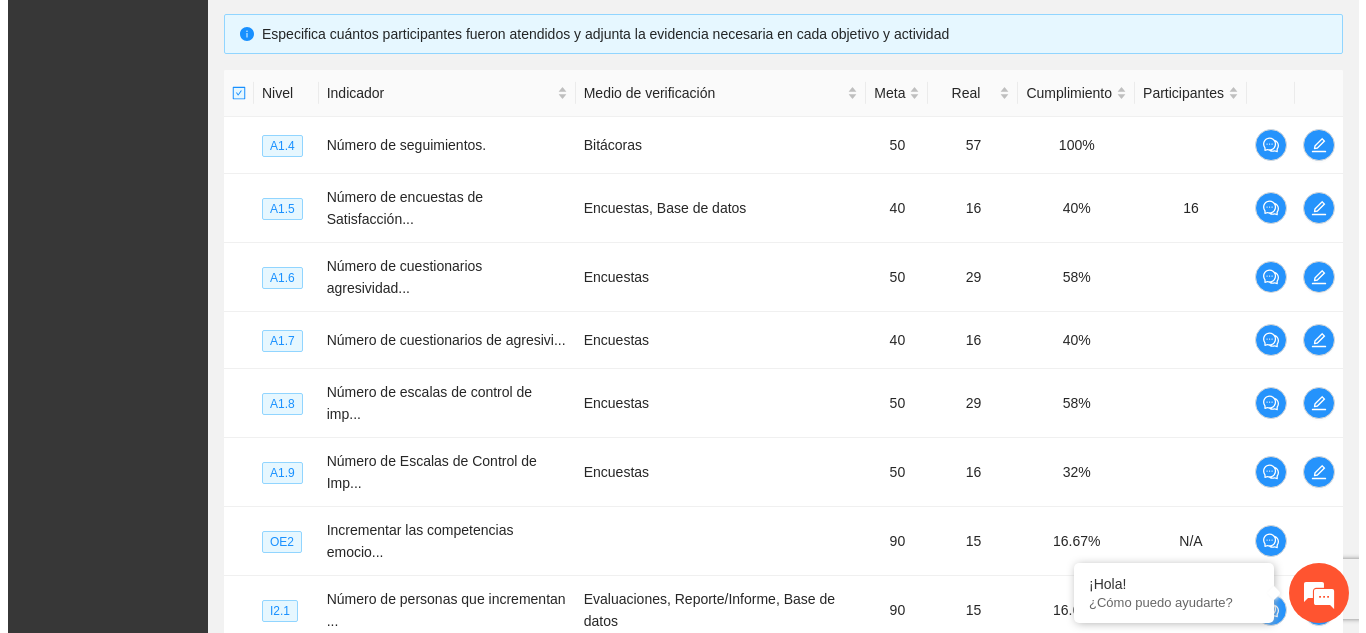 scroll, scrollTop: 428, scrollLeft: 0, axis: vertical 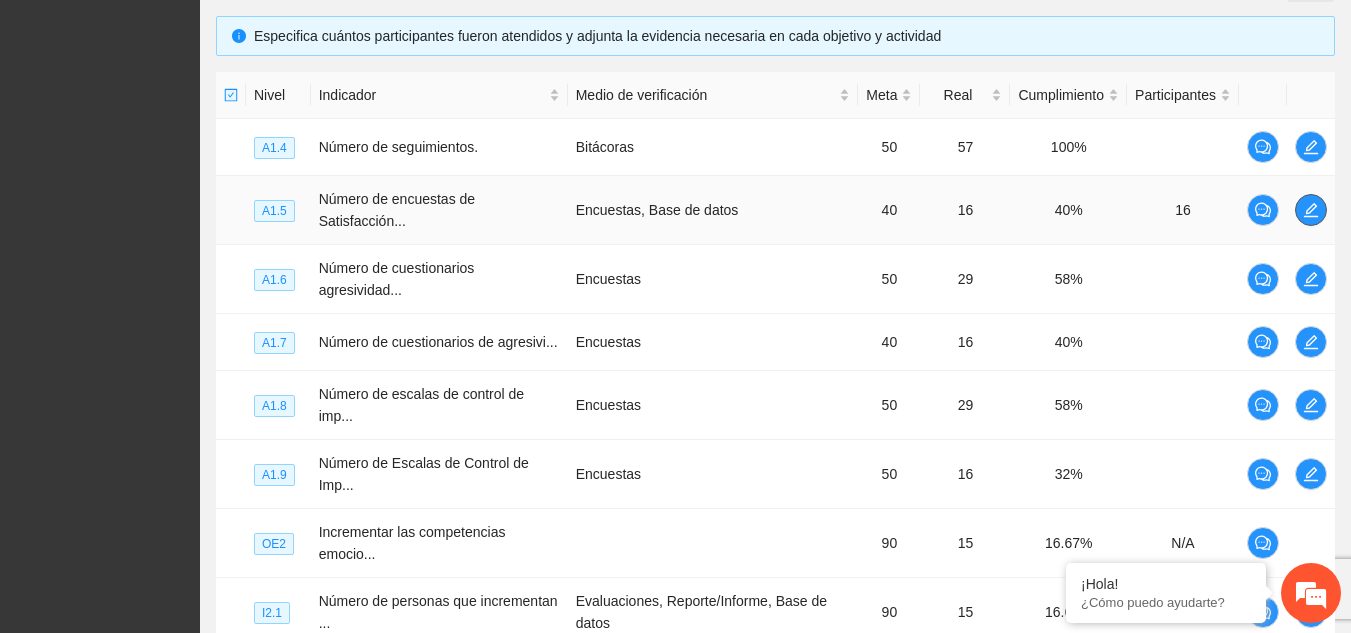click at bounding box center (1311, 210) 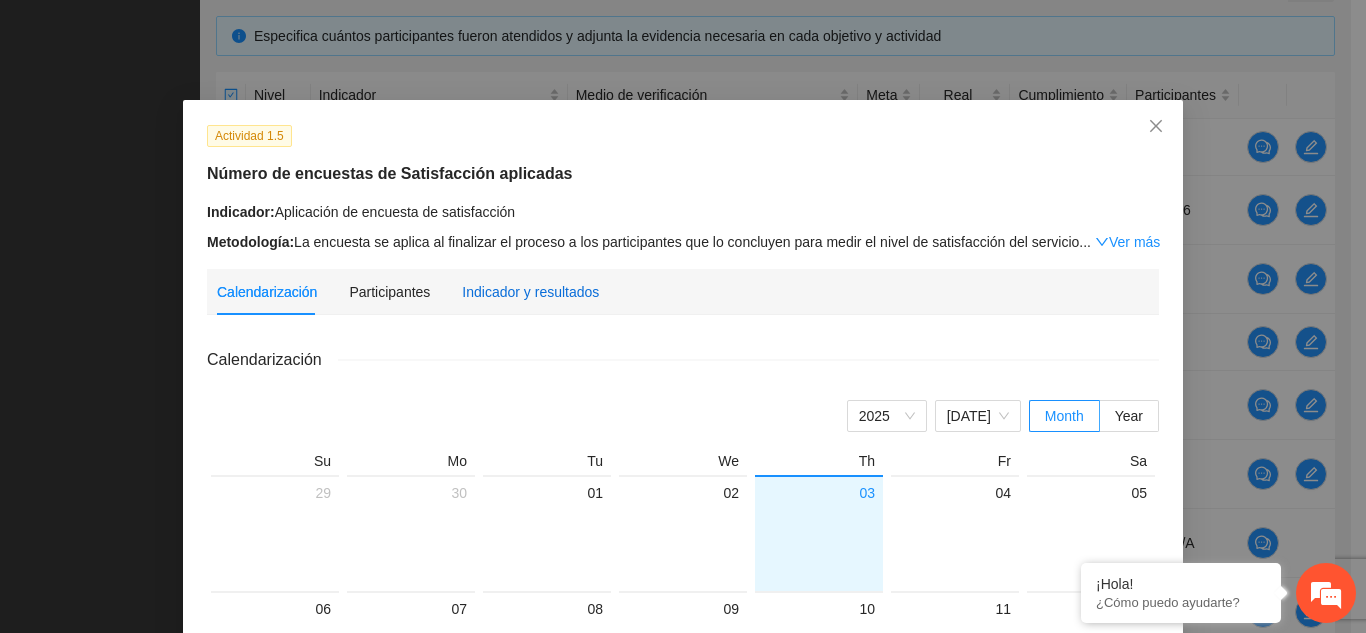 click on "Indicador y resultados" at bounding box center [530, 292] 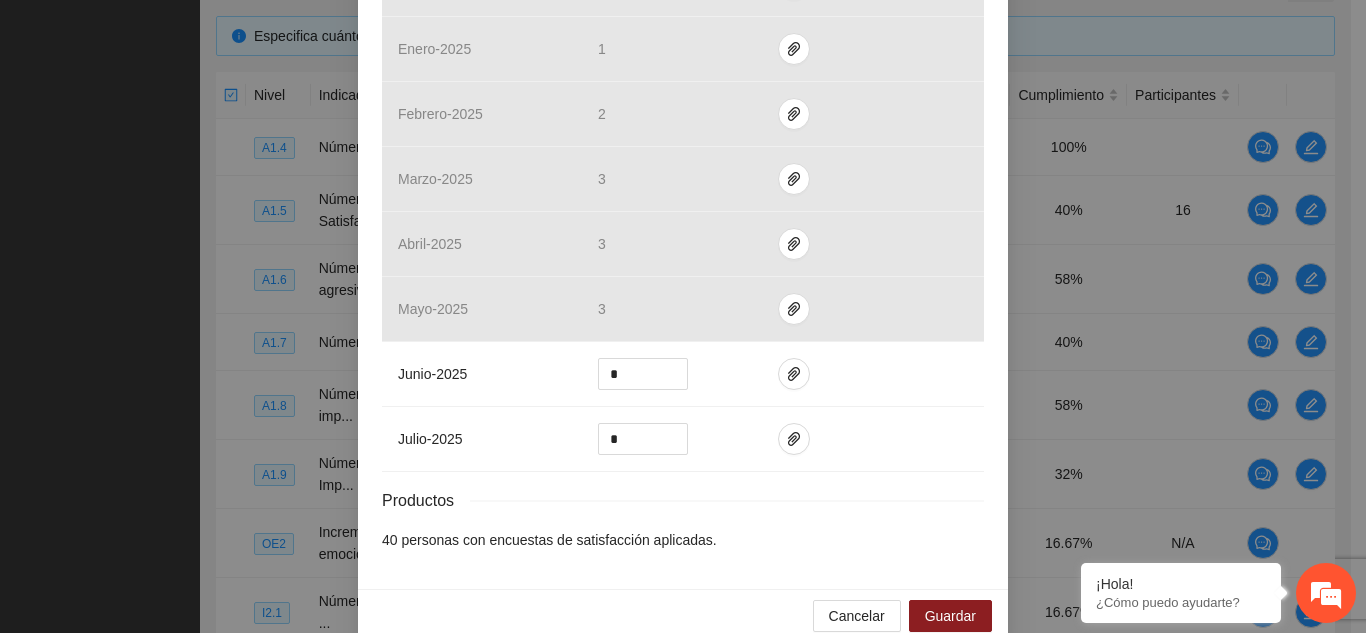 scroll, scrollTop: 707, scrollLeft: 0, axis: vertical 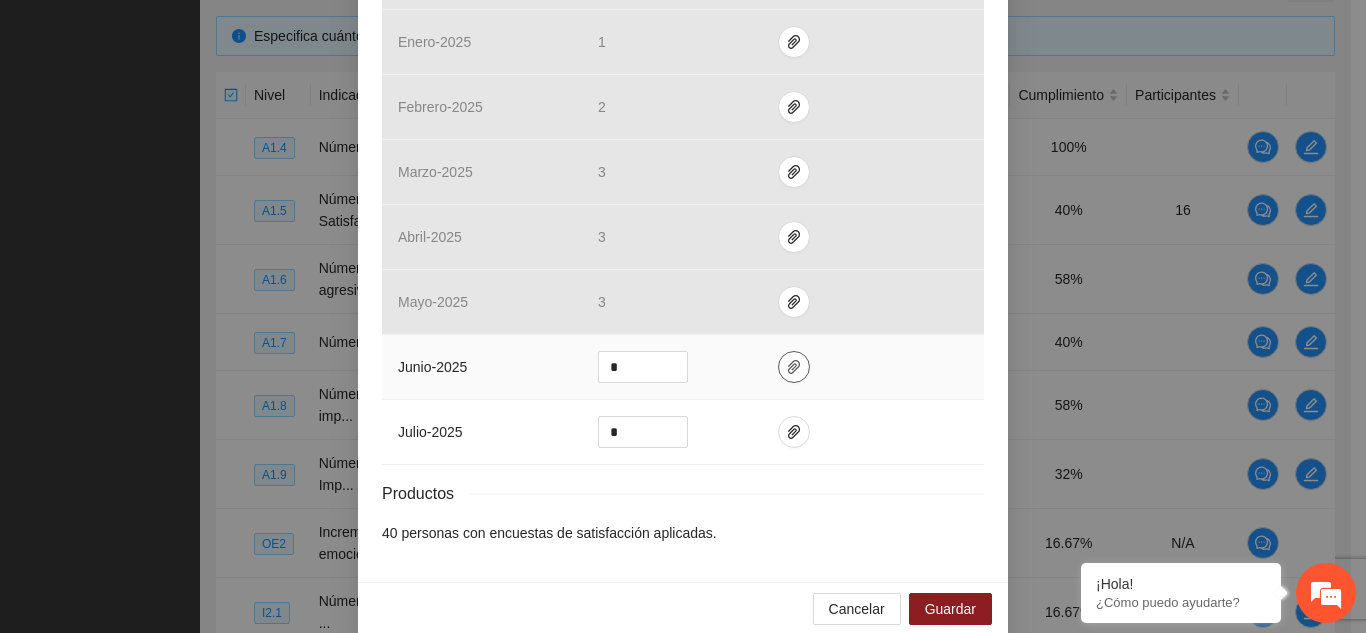 click 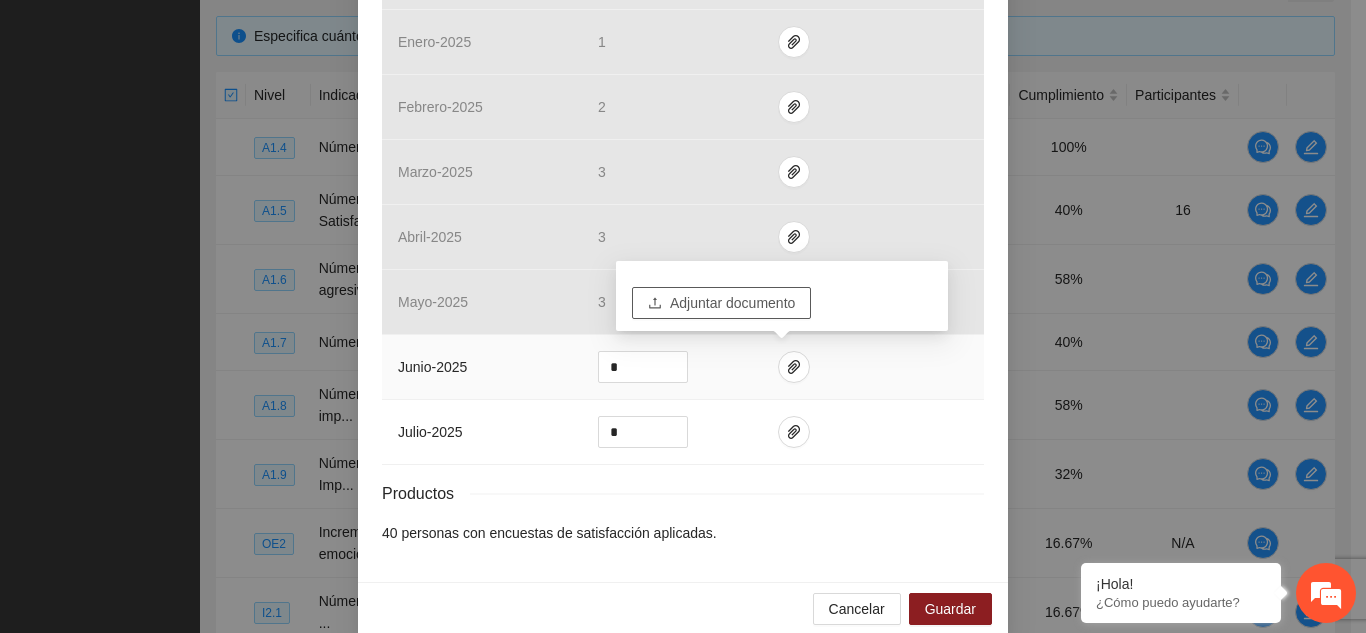 click on "Adjuntar documento" at bounding box center [732, 303] 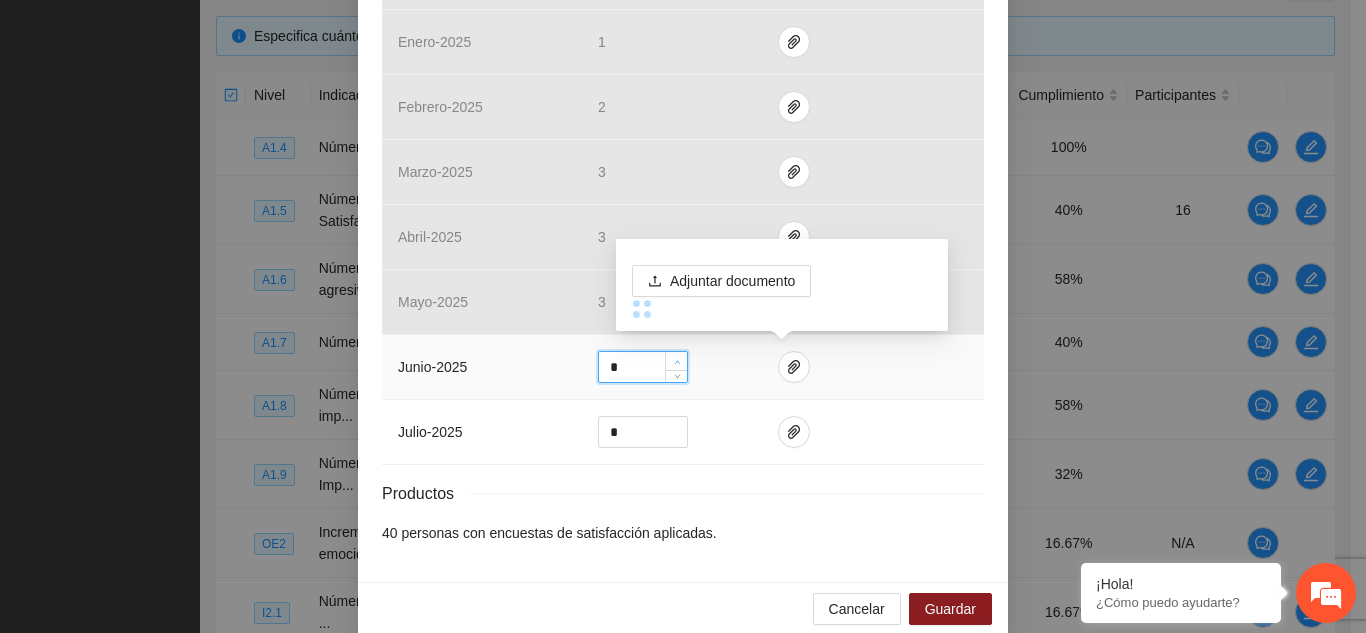 click 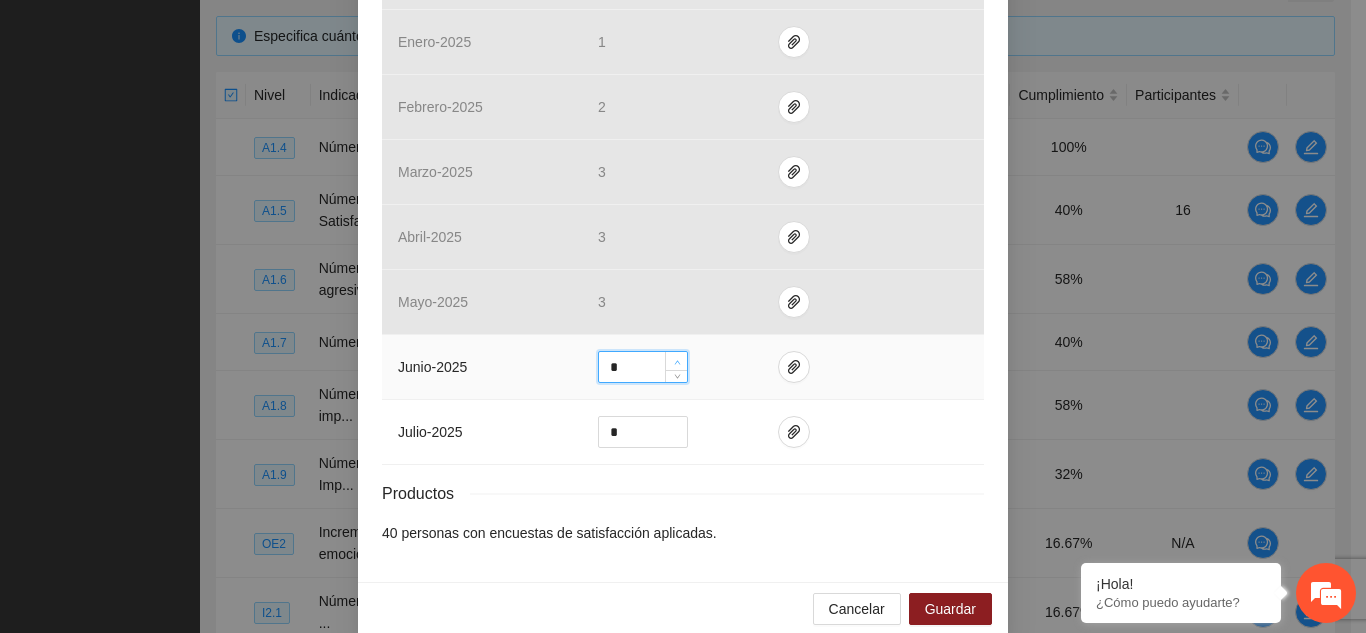 click 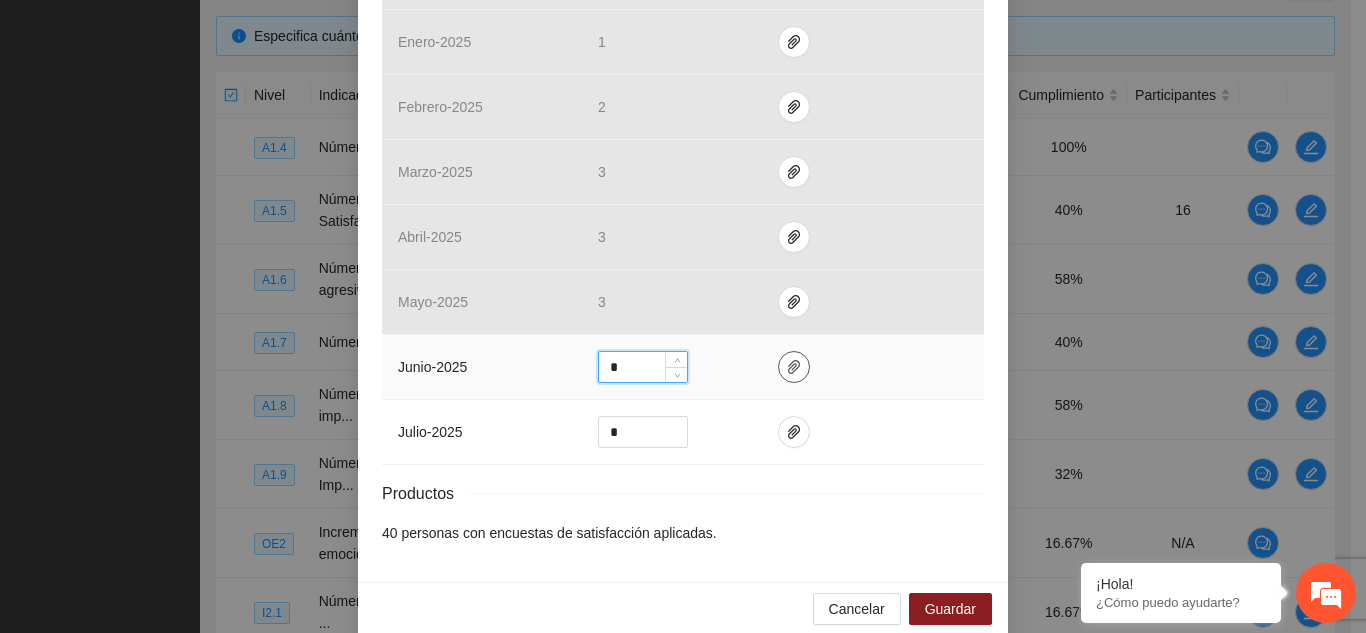 click 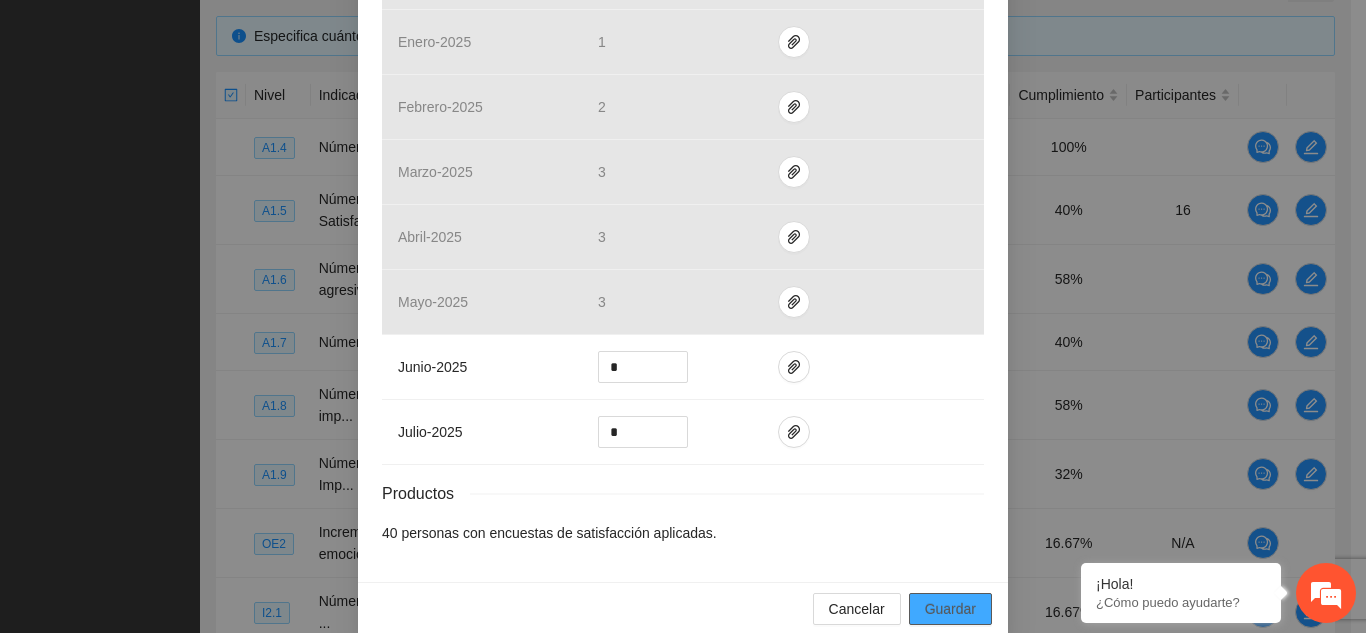click on "Guardar" at bounding box center (950, 609) 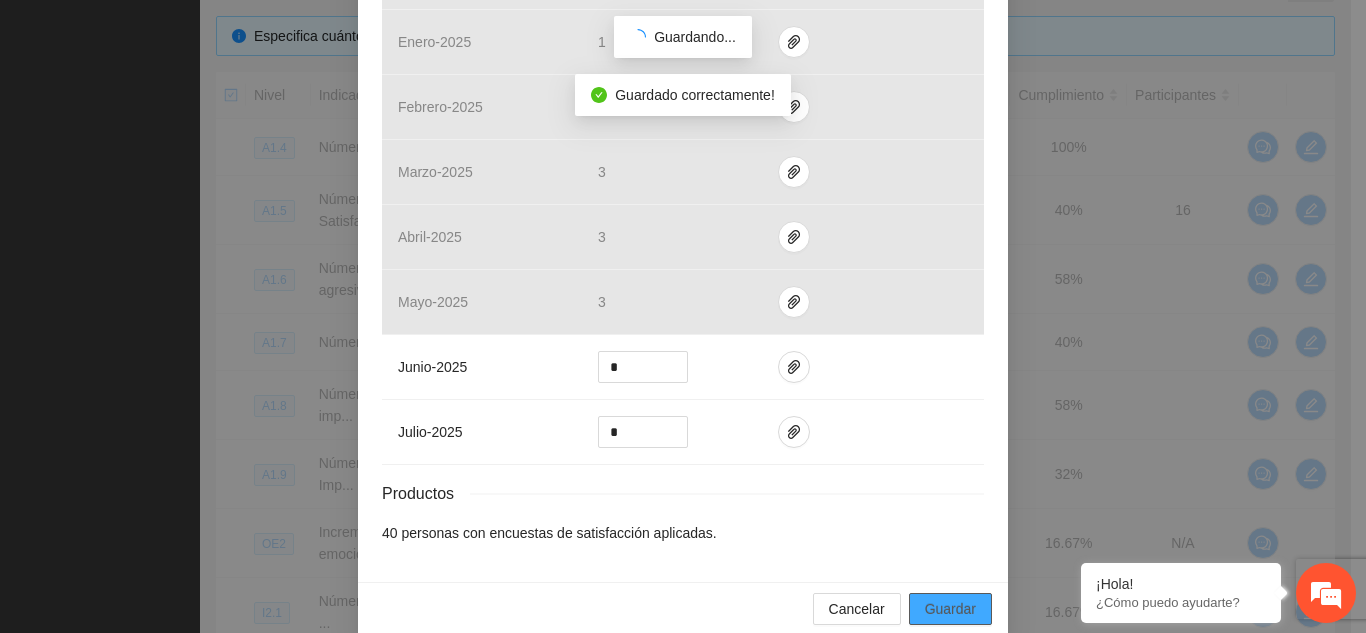 scroll, scrollTop: 632, scrollLeft: 0, axis: vertical 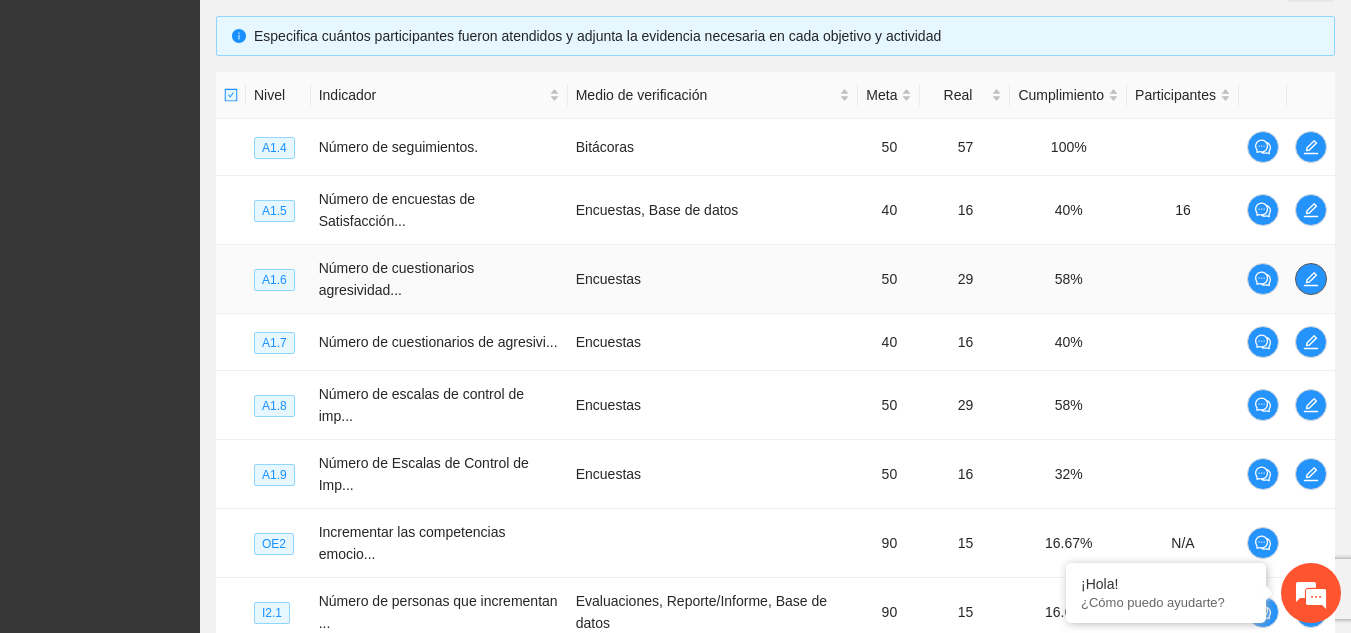 click 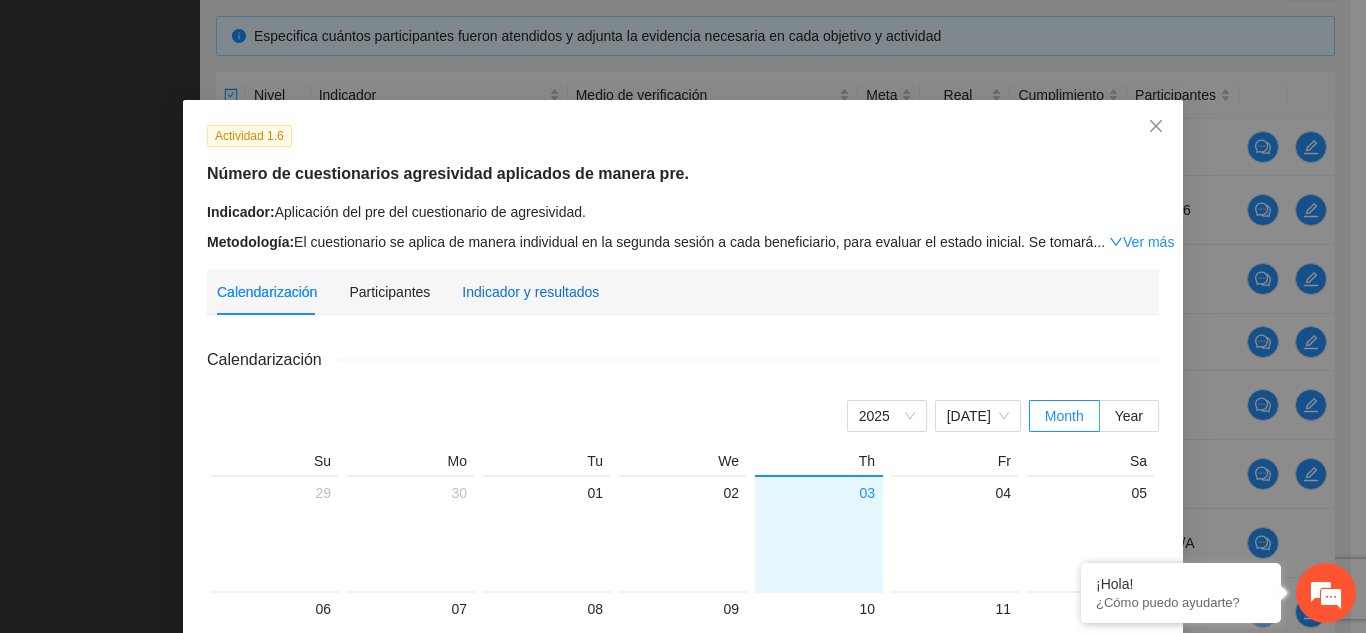 click on "Indicador y resultados" at bounding box center (530, 292) 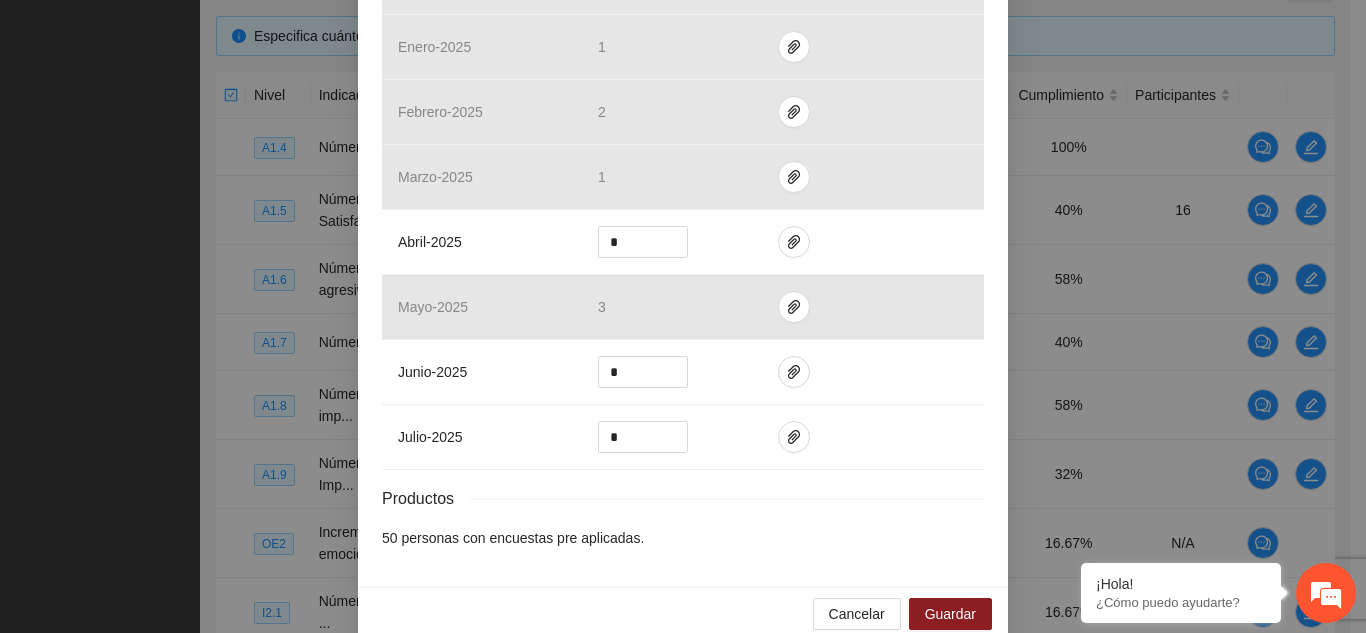 scroll, scrollTop: 839, scrollLeft: 0, axis: vertical 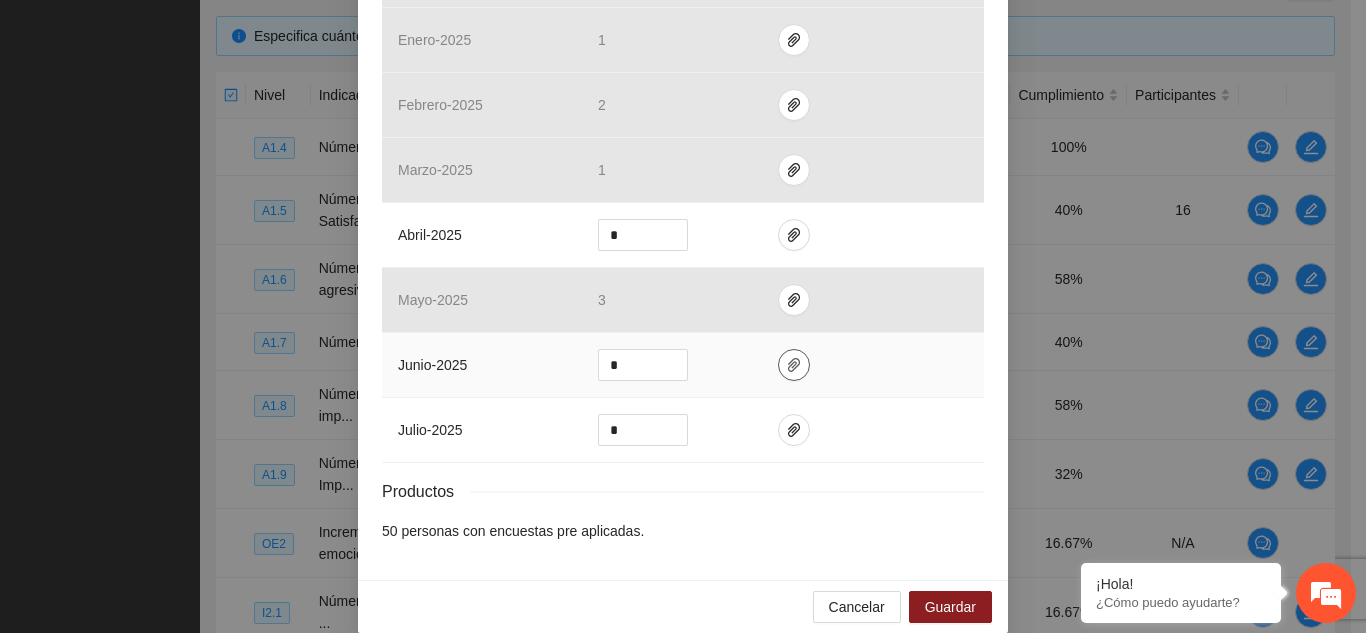 click at bounding box center [794, 365] 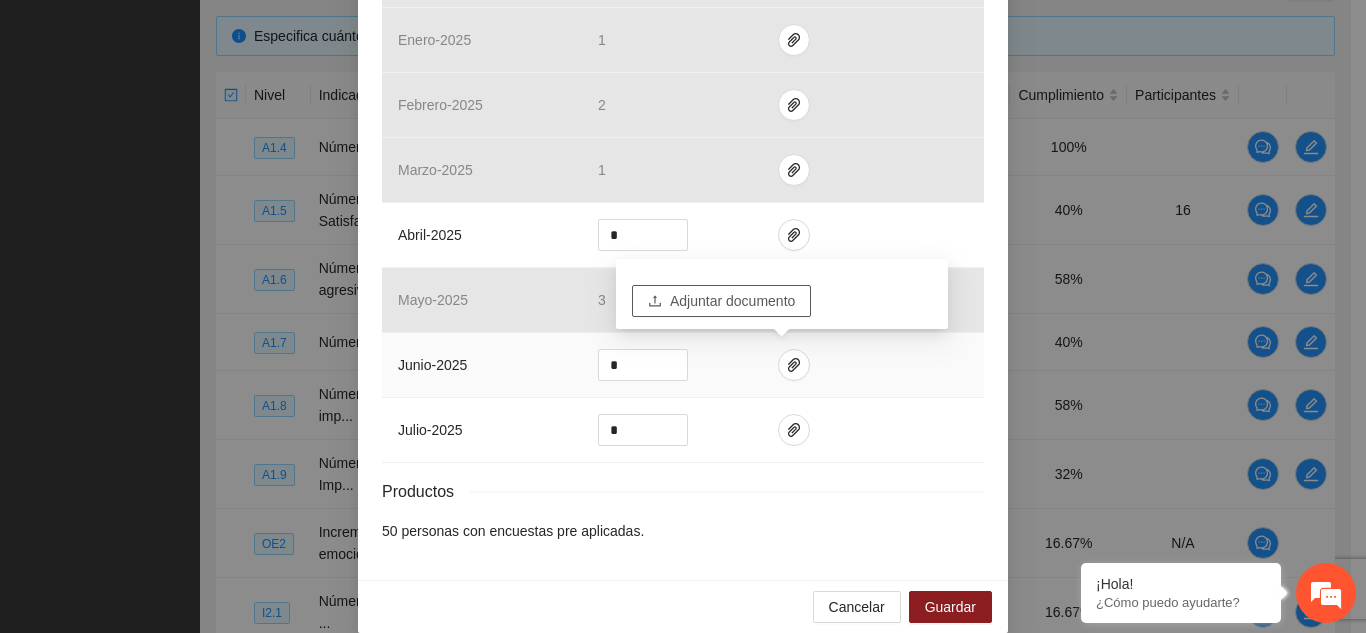 click on "Adjuntar documento" at bounding box center [732, 301] 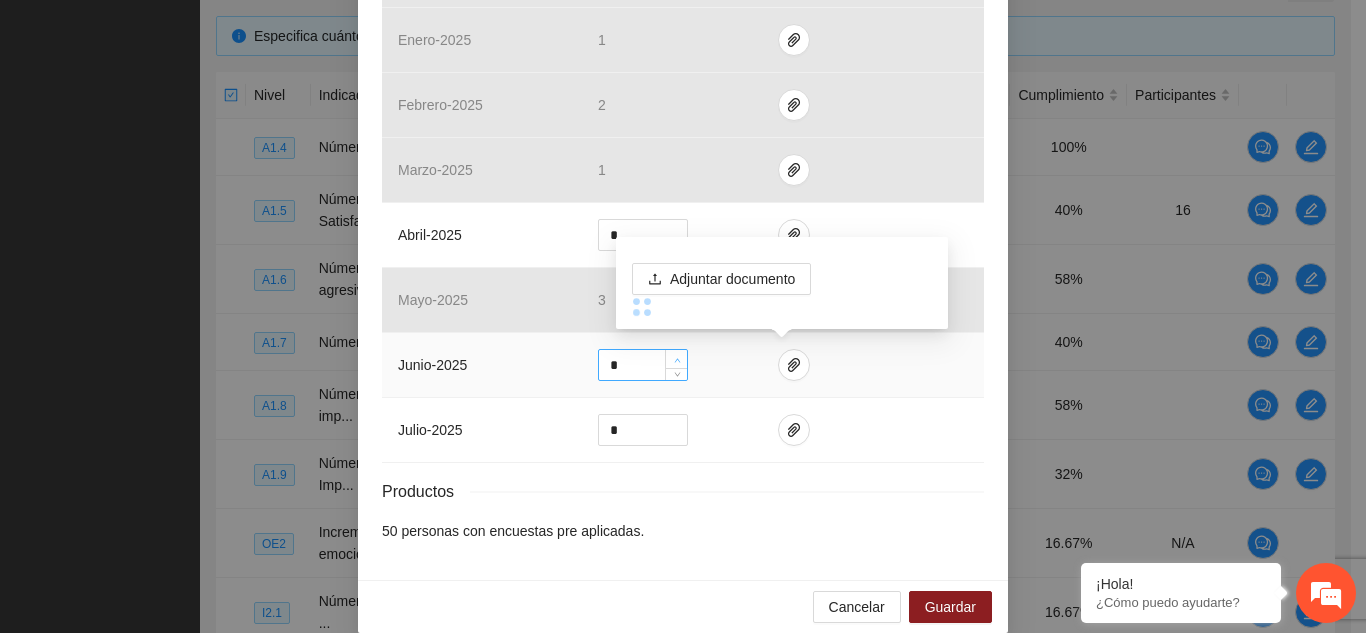 click 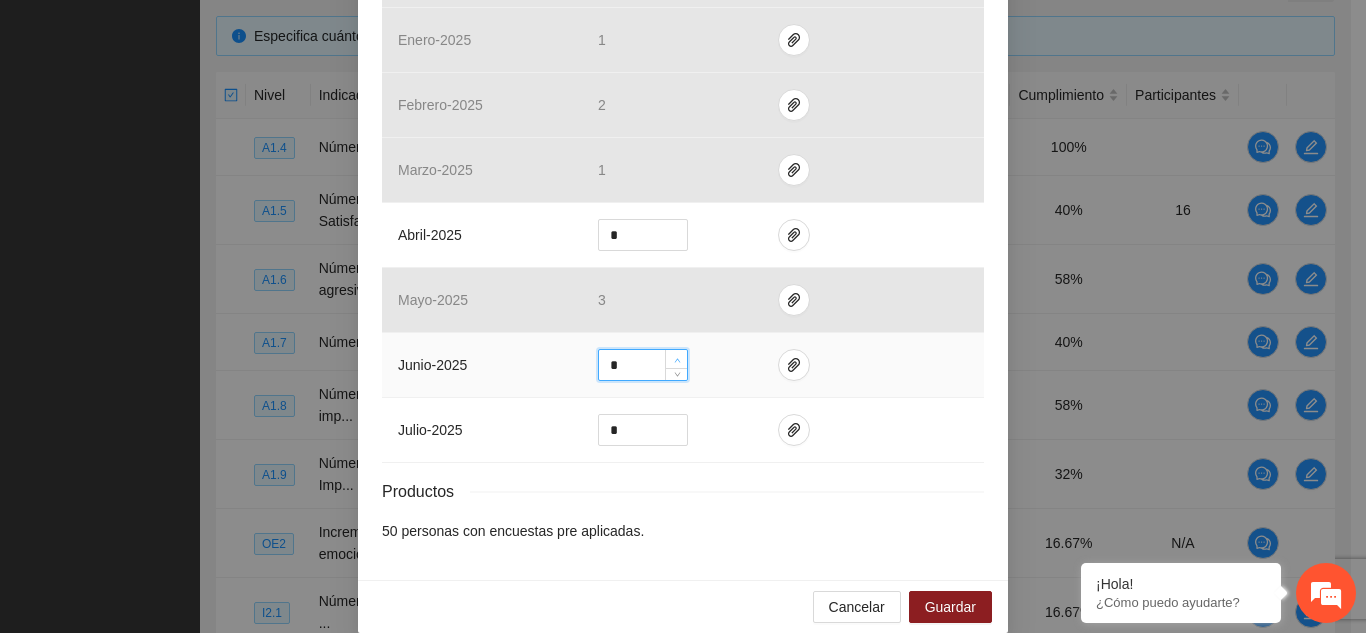 click 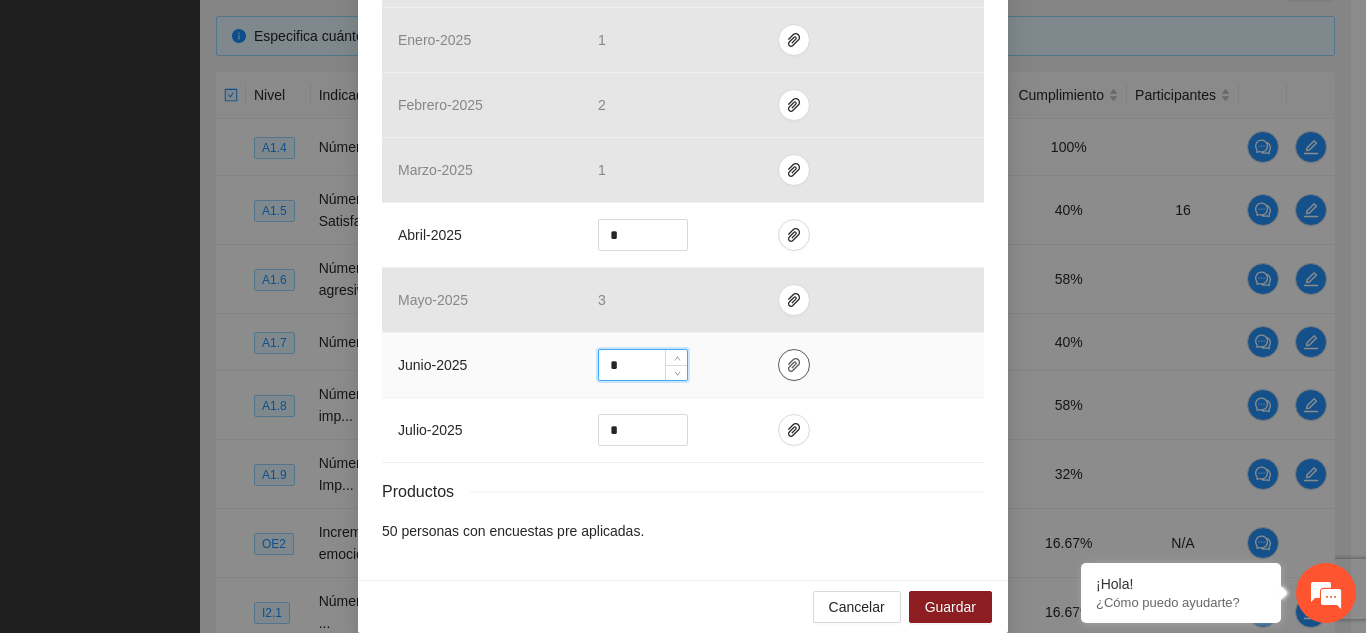 click 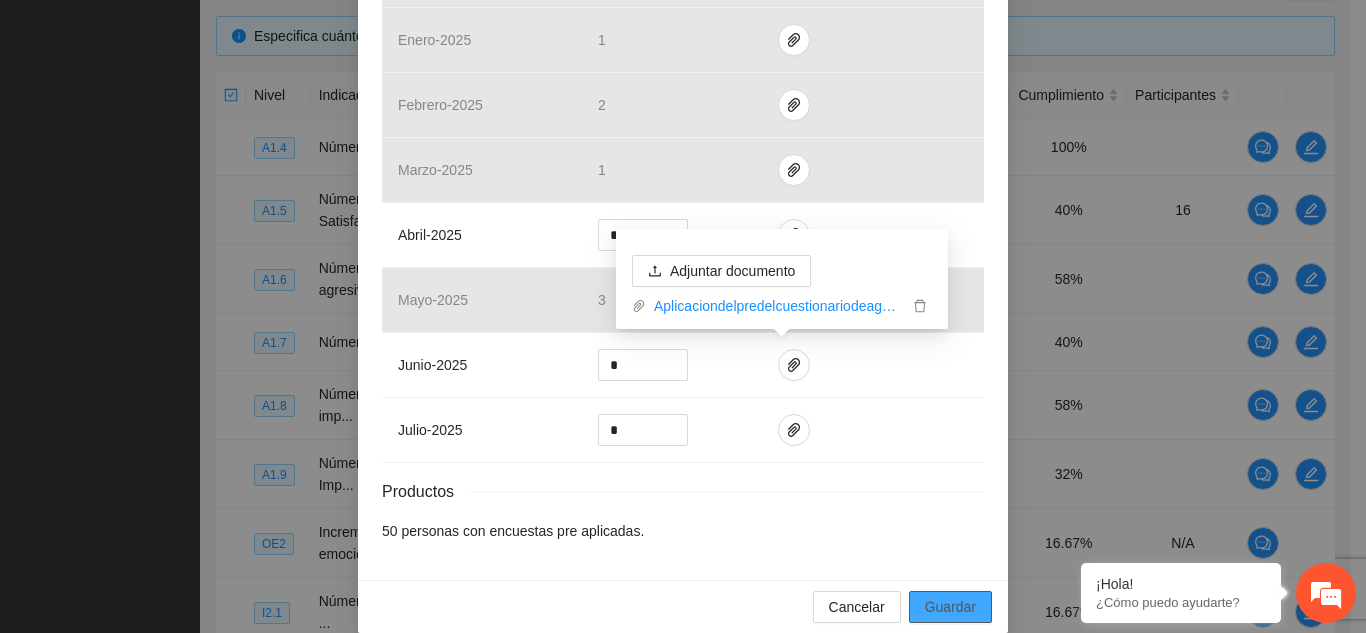 click on "Guardar" at bounding box center [950, 607] 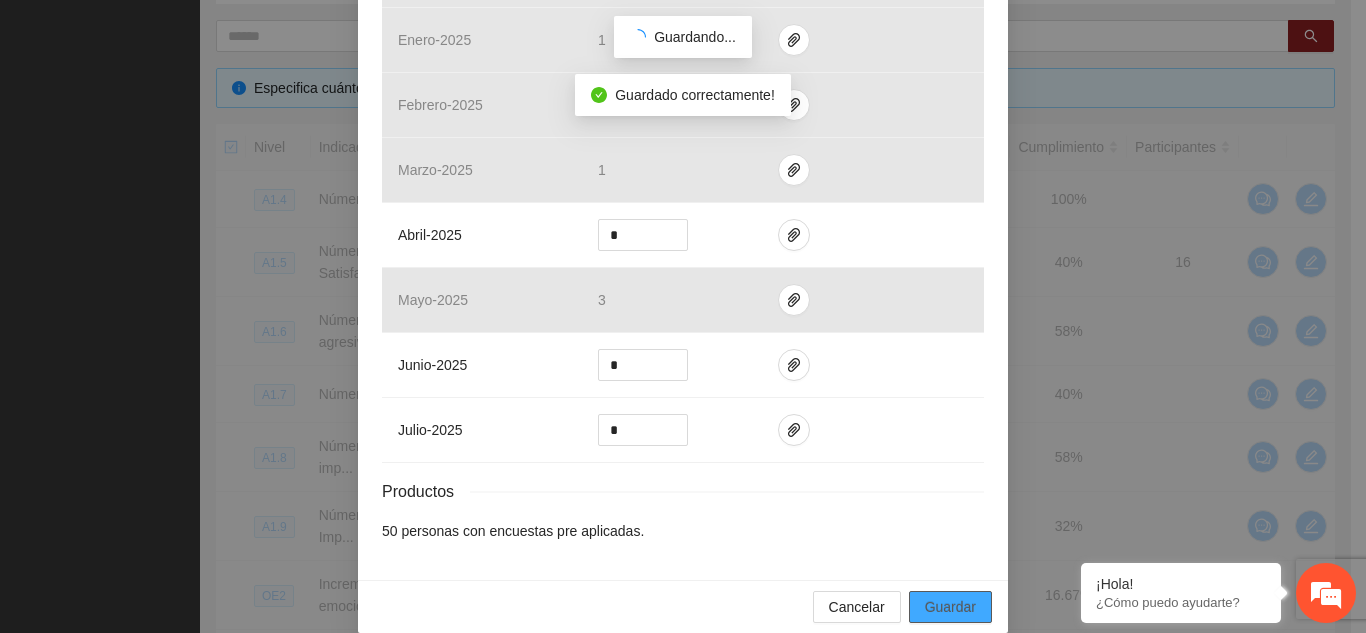 scroll, scrollTop: 762, scrollLeft: 0, axis: vertical 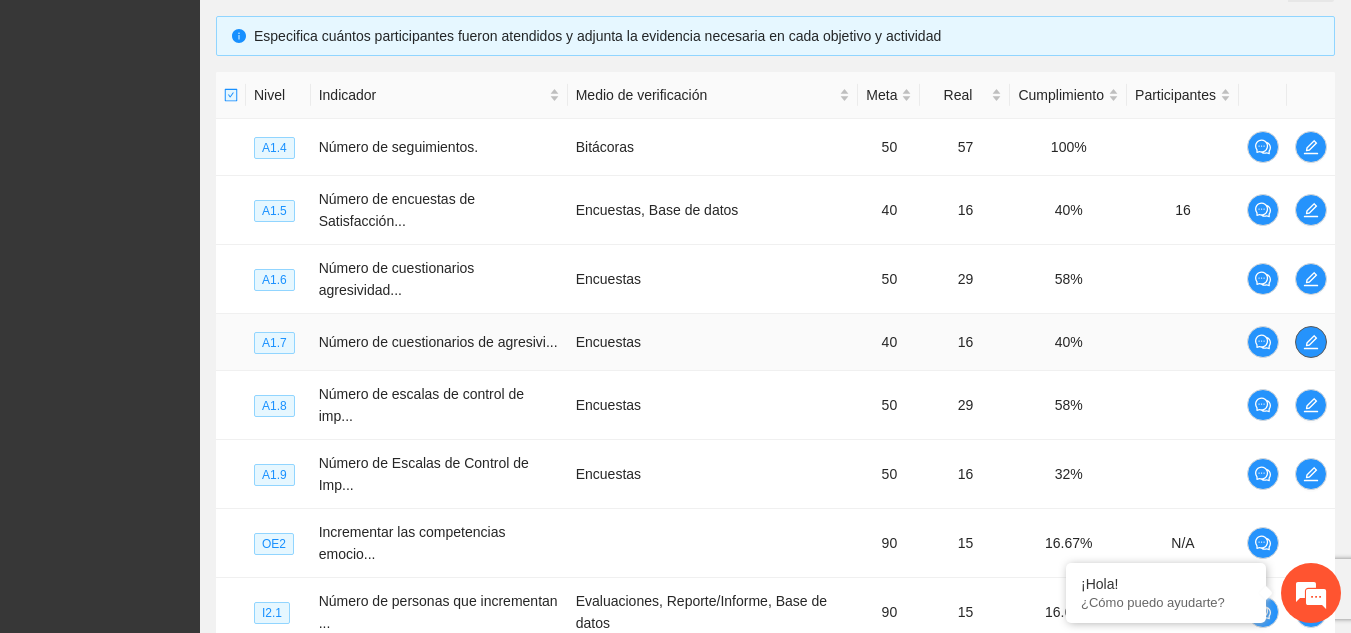 click at bounding box center [1311, 342] 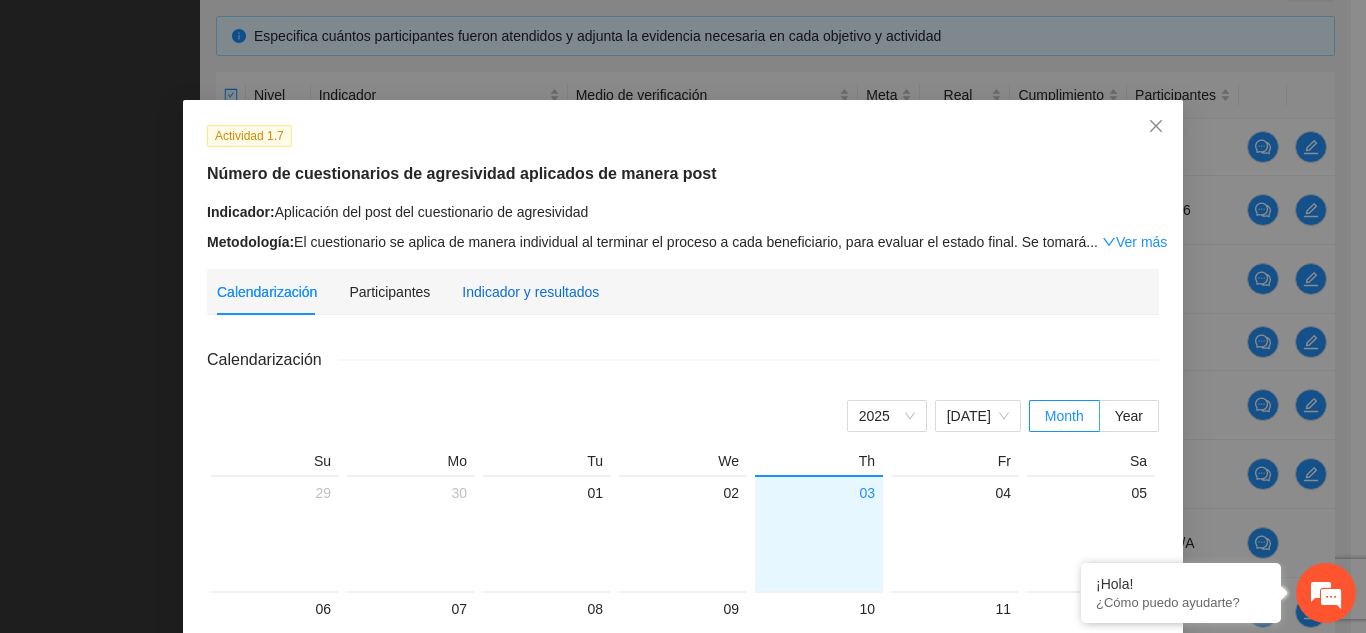 click on "Indicador y resultados" at bounding box center [530, 292] 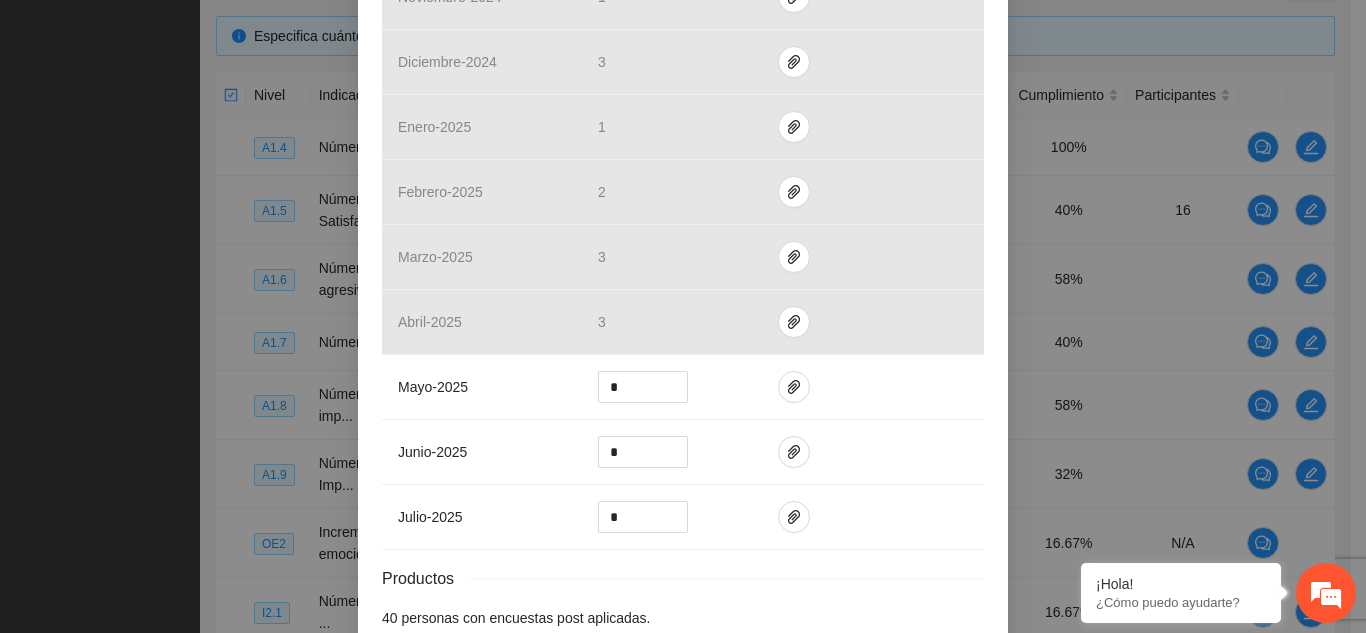 scroll, scrollTop: 624, scrollLeft: 0, axis: vertical 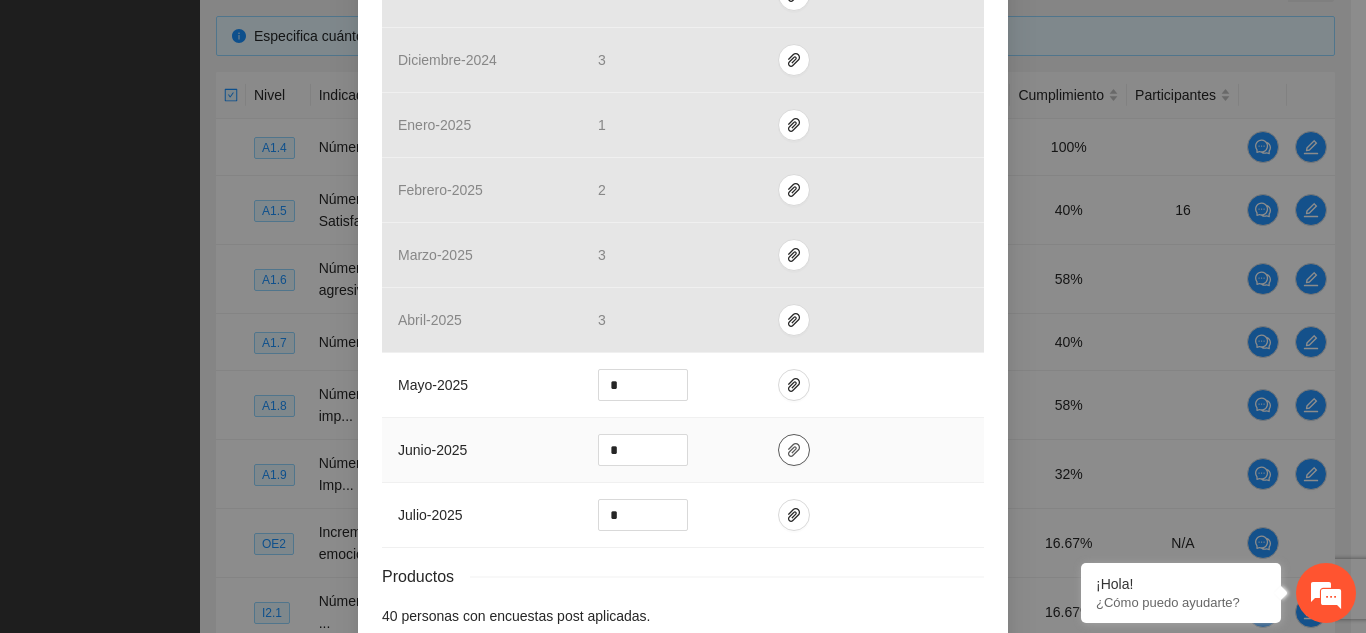 click at bounding box center [794, 450] 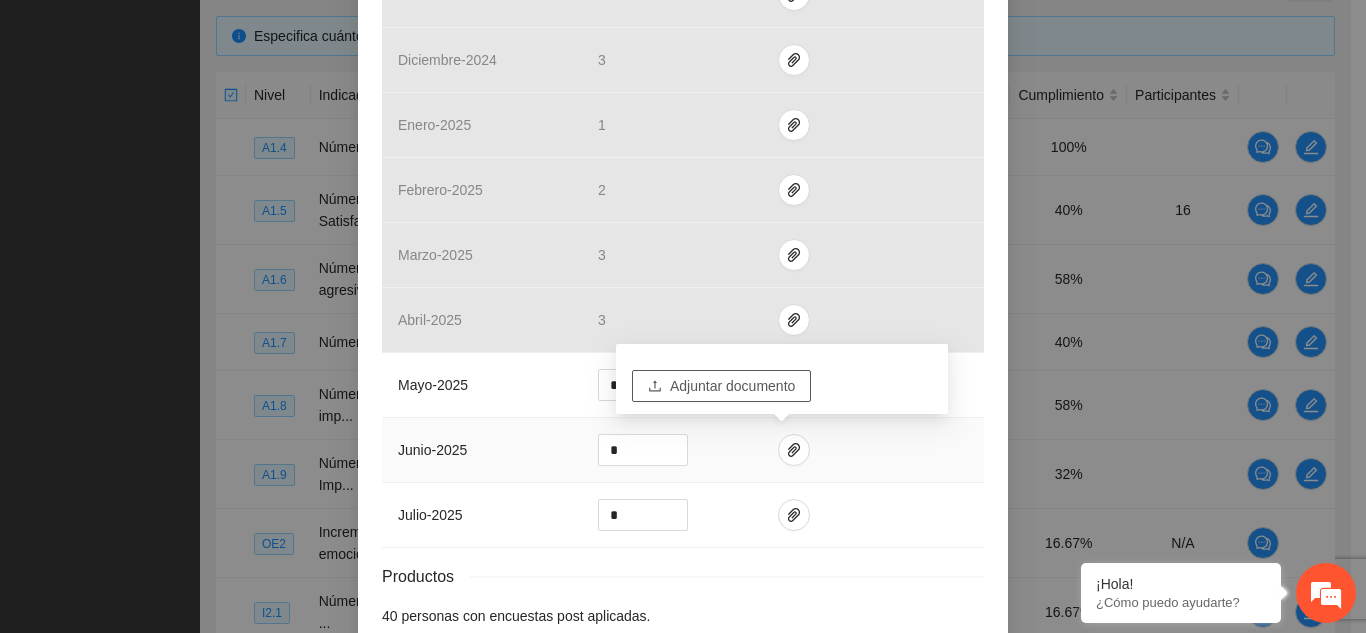click on "Adjuntar documento" at bounding box center [732, 386] 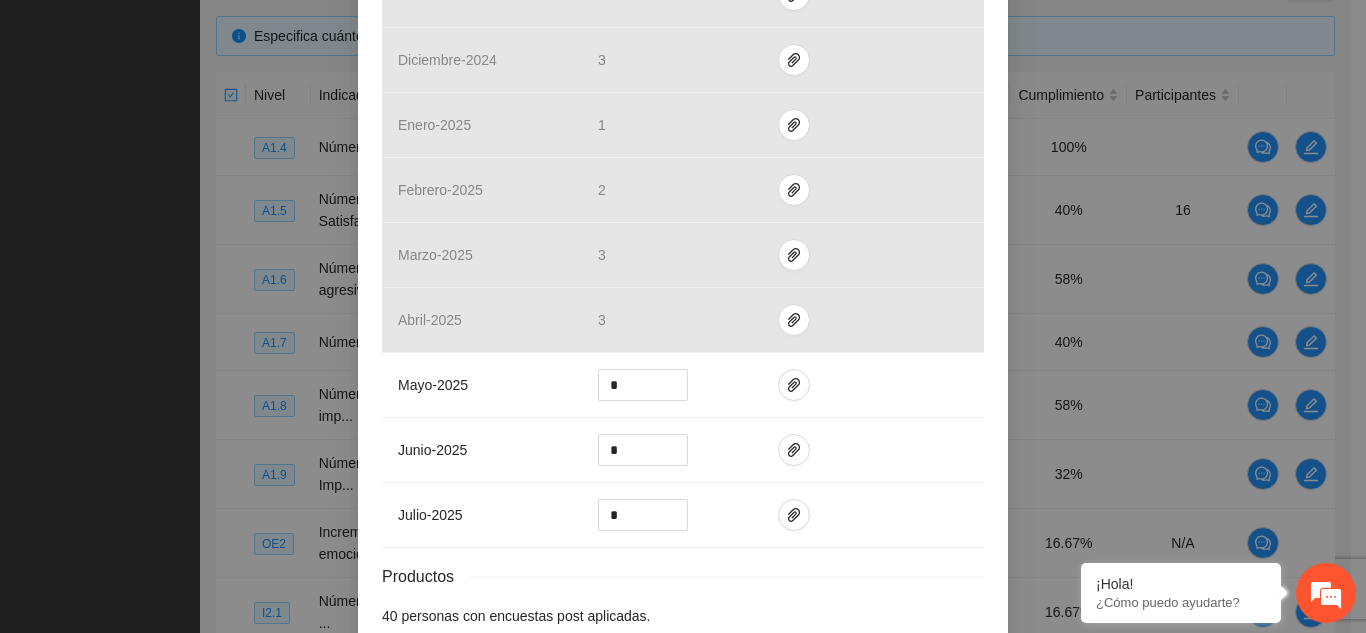 scroll, scrollTop: 732, scrollLeft: 0, axis: vertical 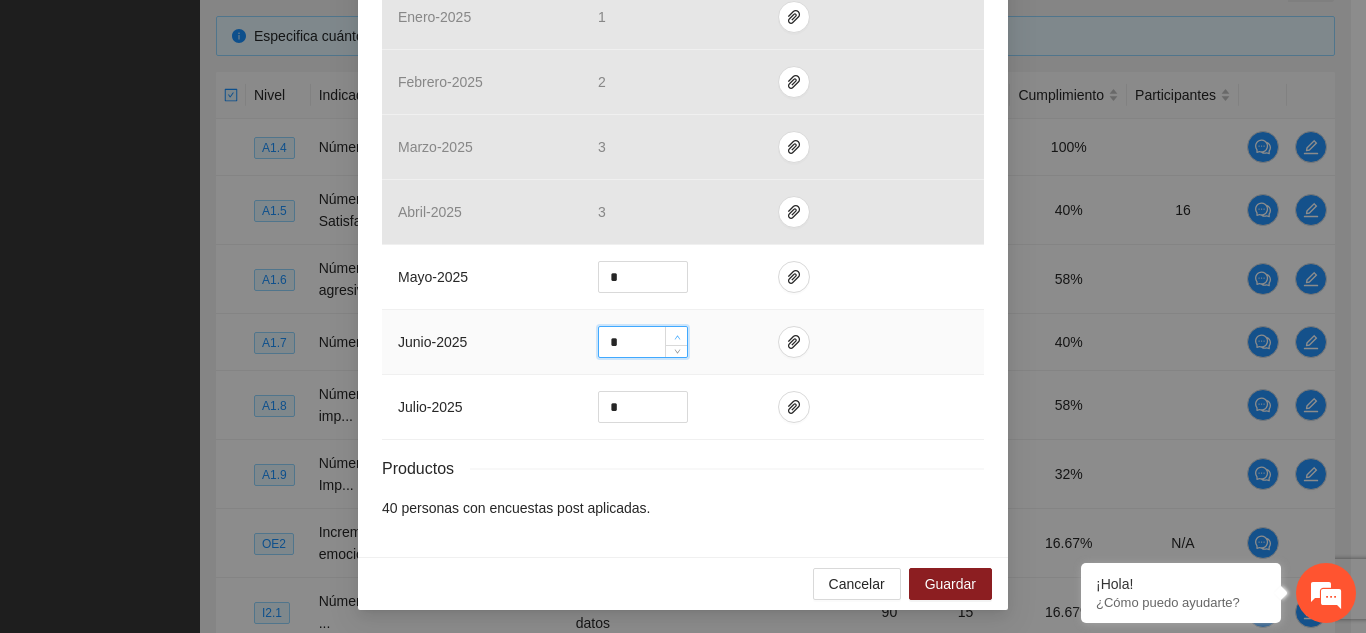 click 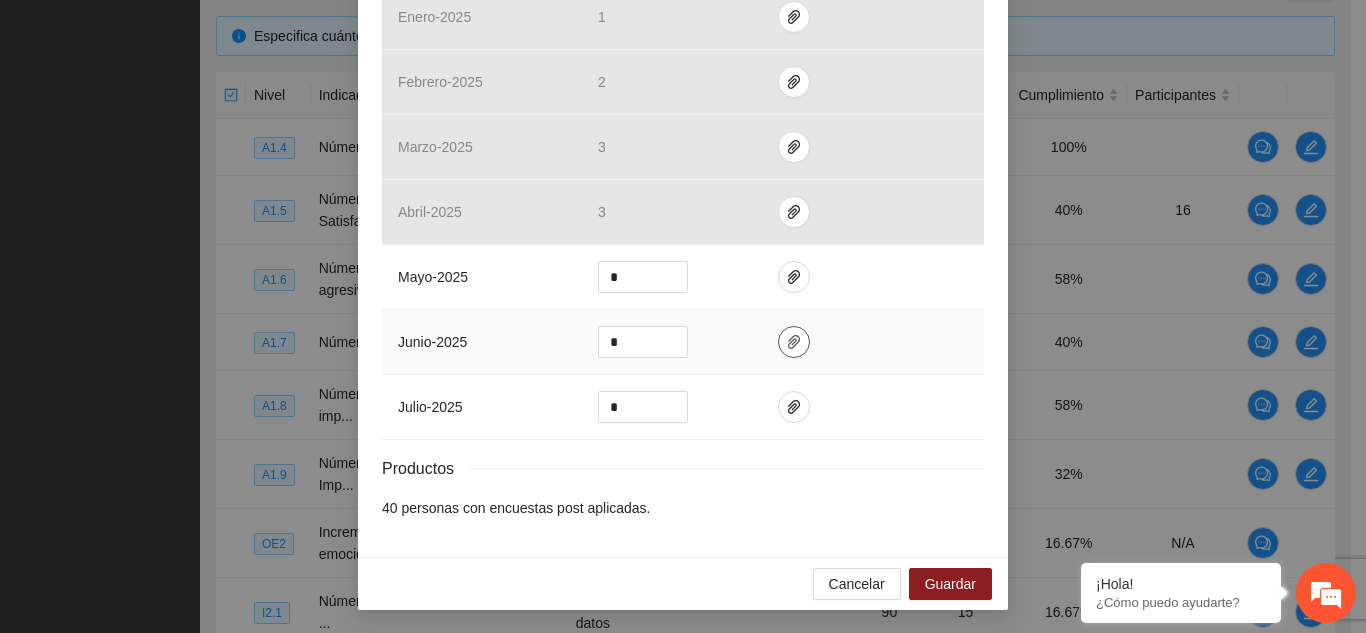 click 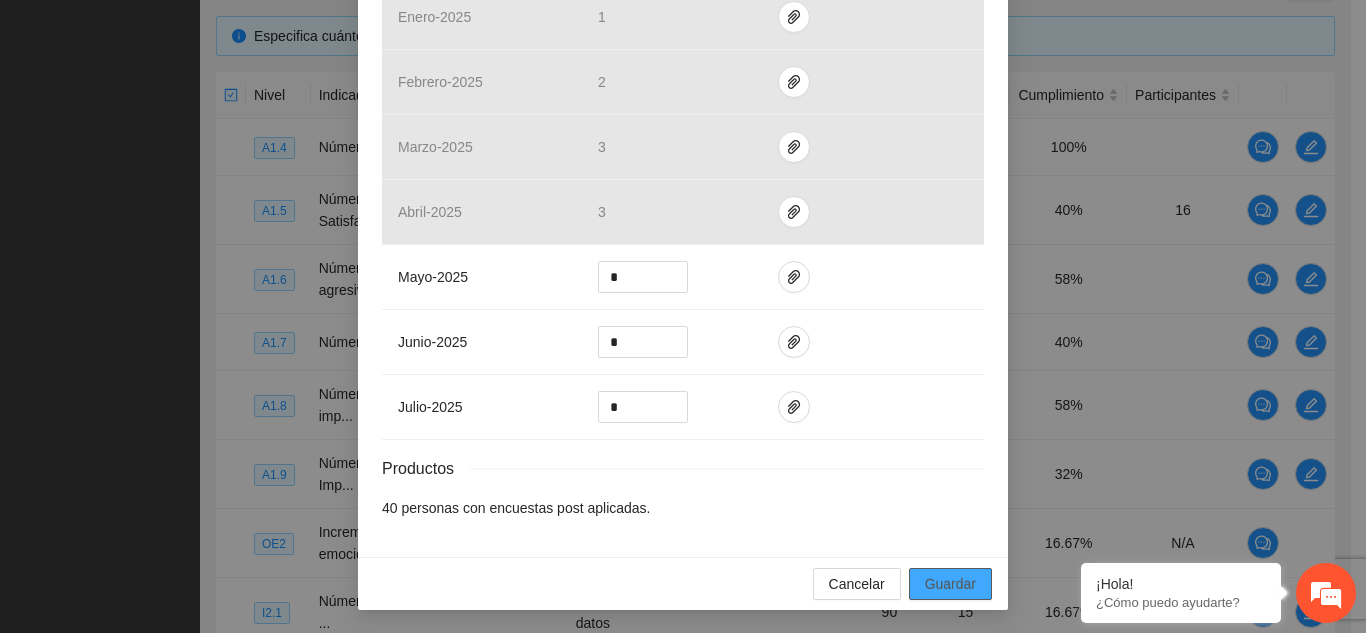 click on "Guardar" at bounding box center (950, 584) 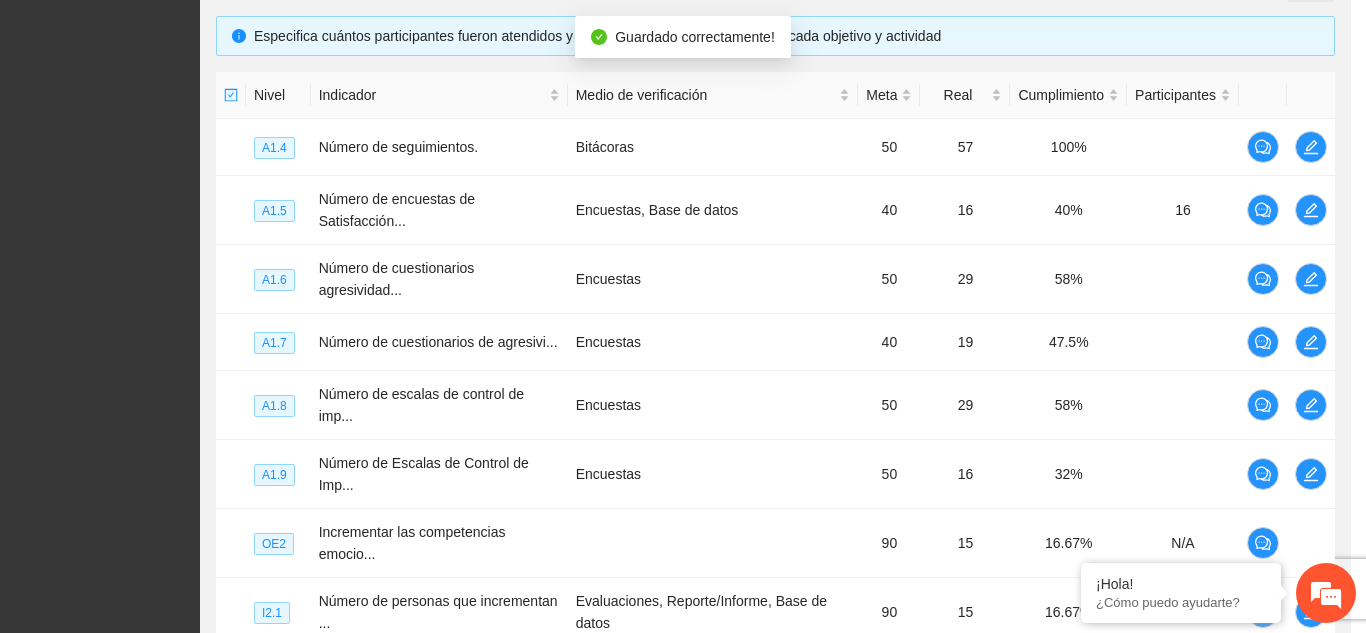 scroll, scrollTop: 632, scrollLeft: 0, axis: vertical 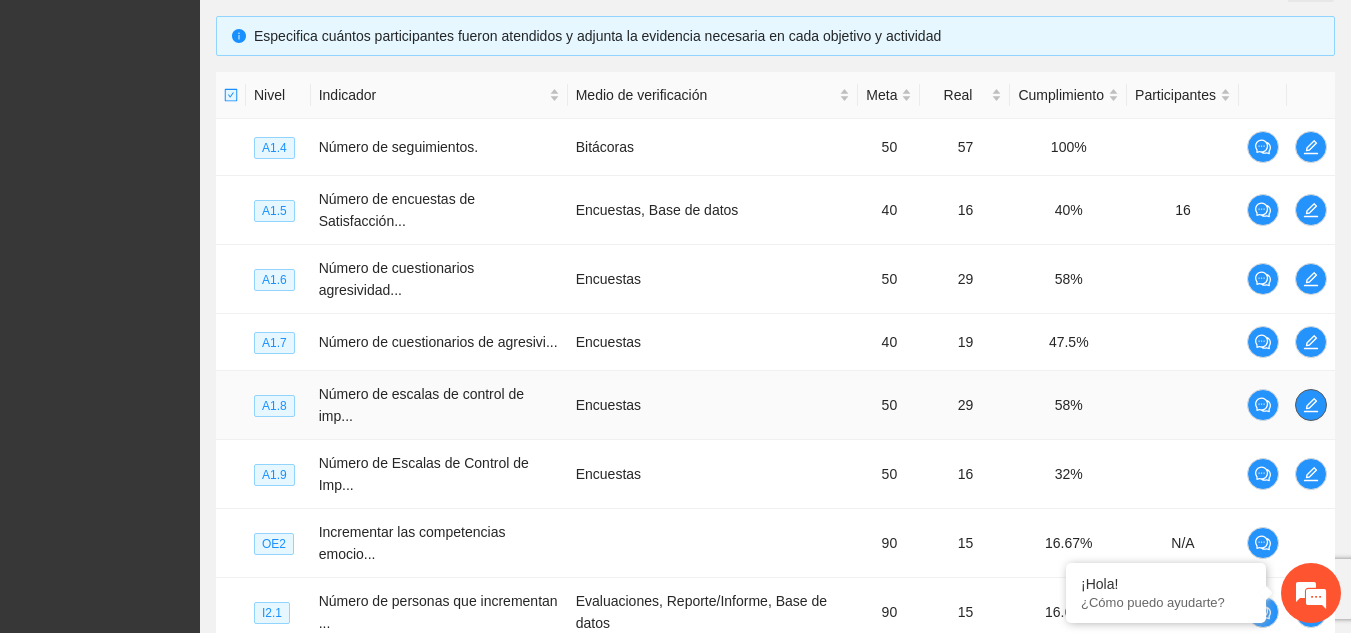 click at bounding box center (1311, 405) 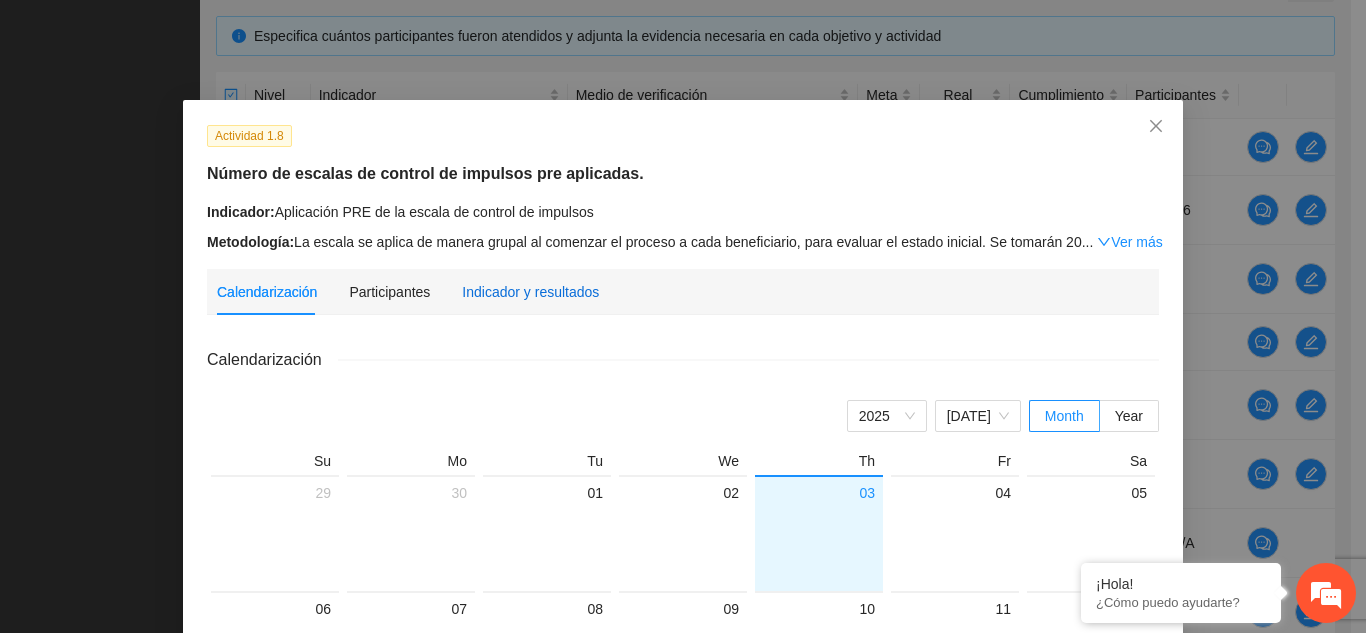 click on "Indicador y resultados" at bounding box center [530, 292] 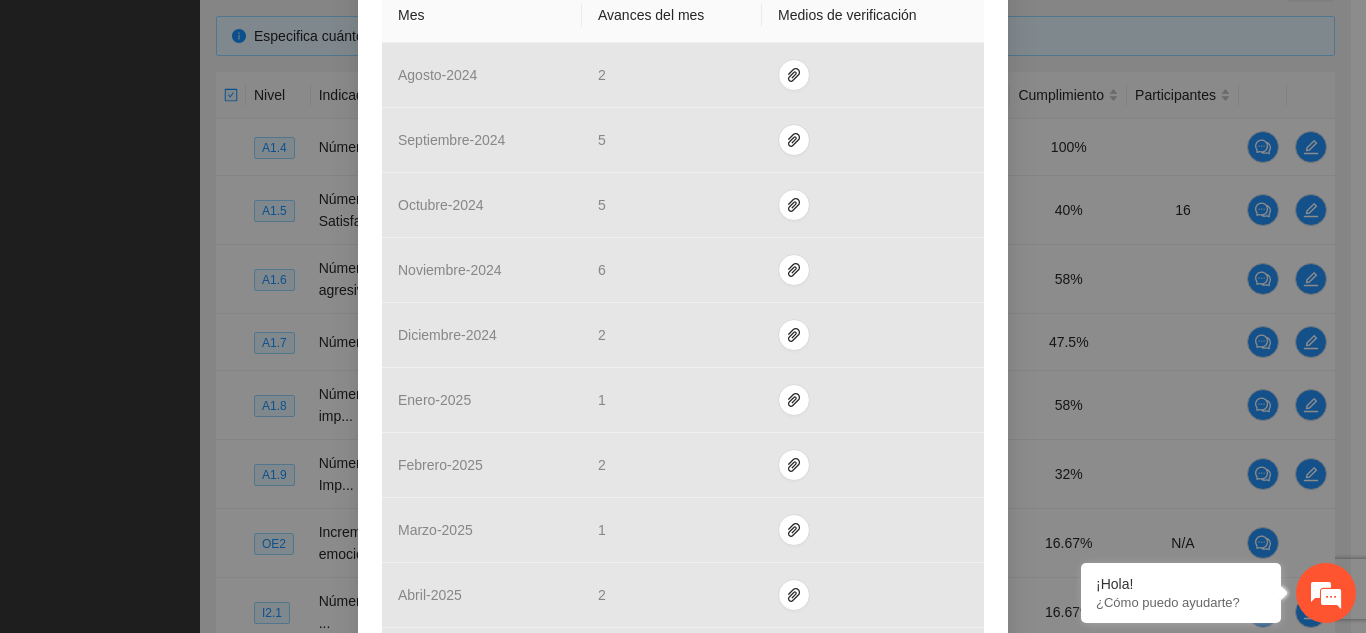 scroll, scrollTop: 862, scrollLeft: 0, axis: vertical 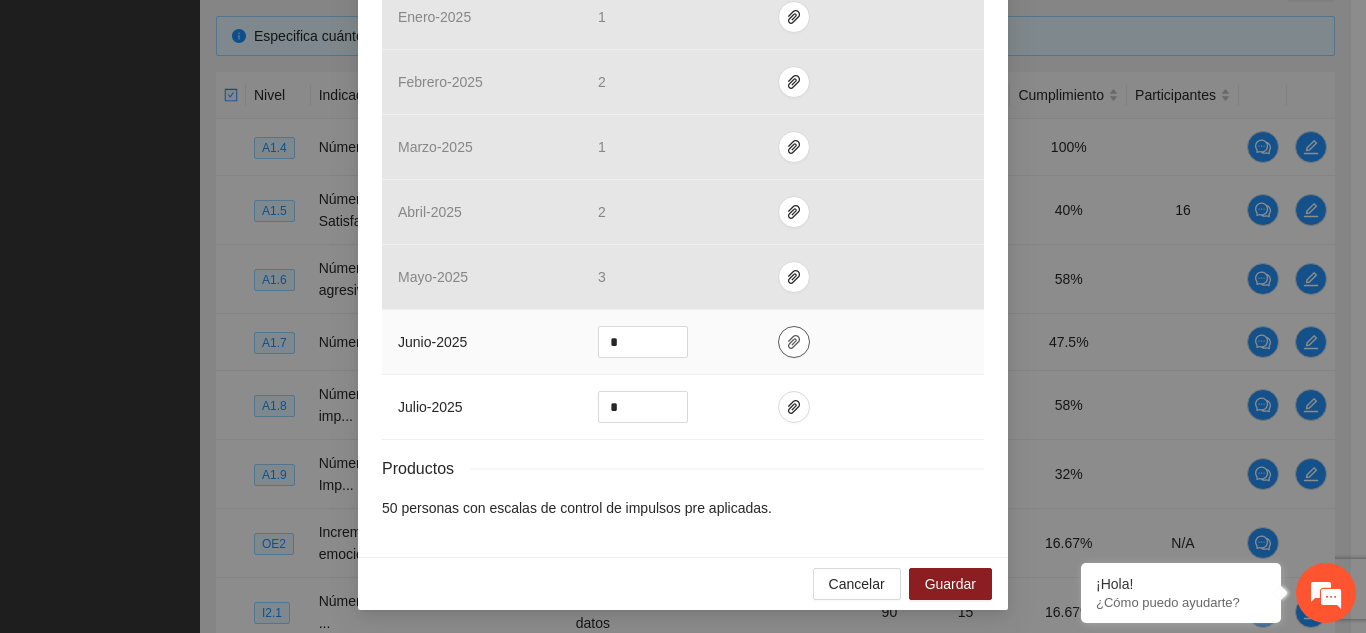click 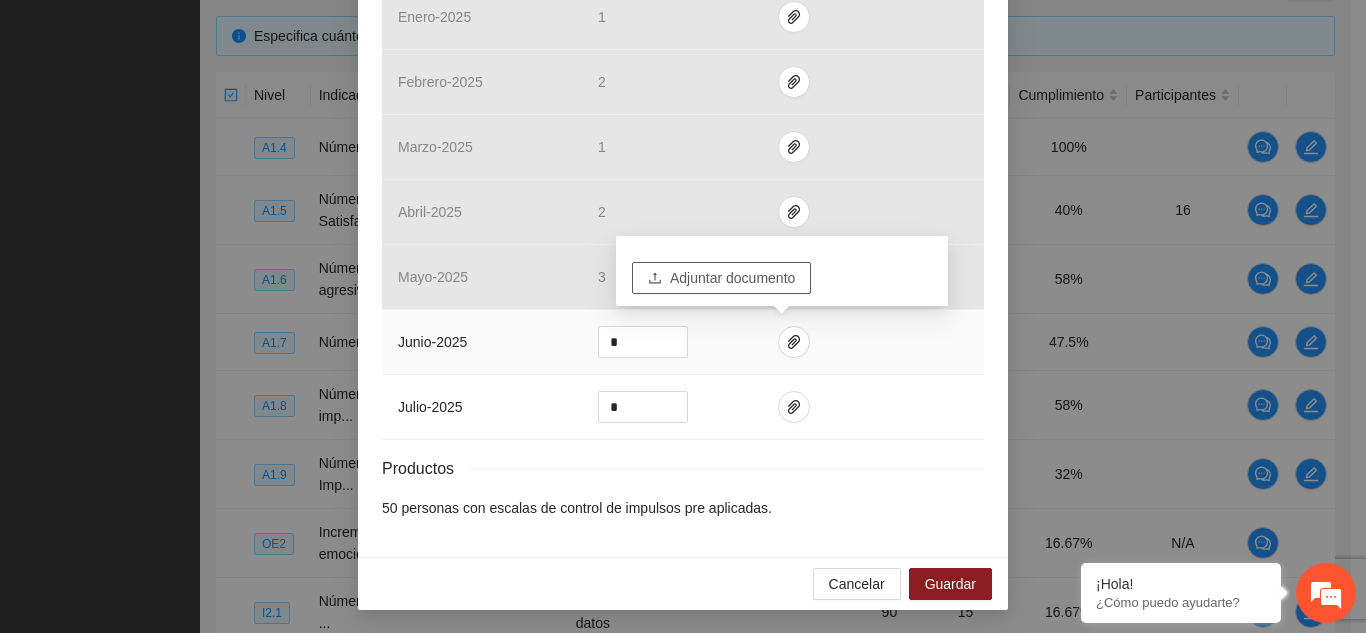 click on "Adjuntar documento" at bounding box center (732, 278) 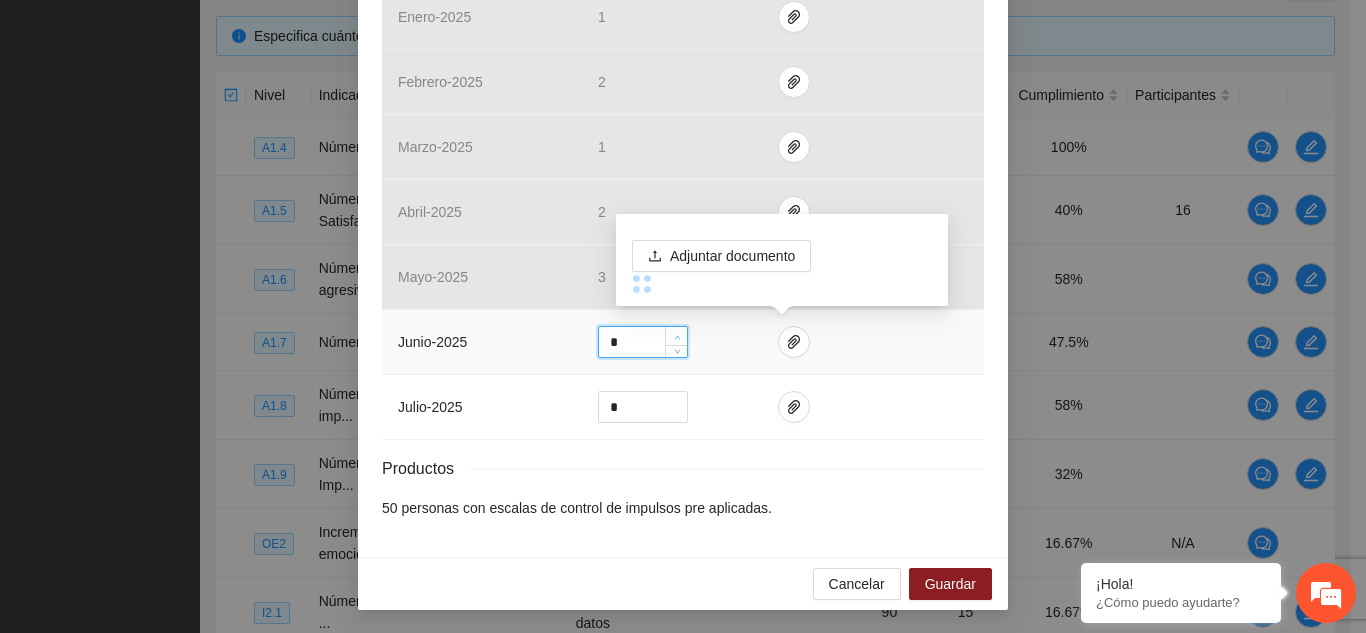 click 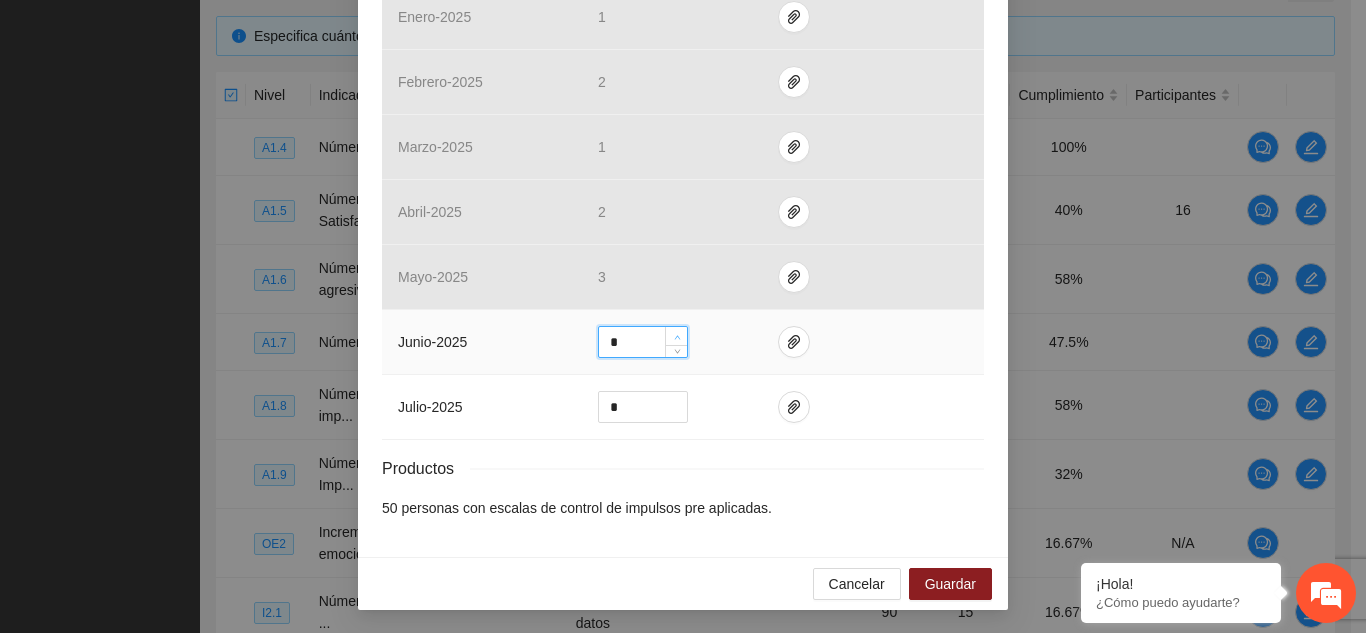 click 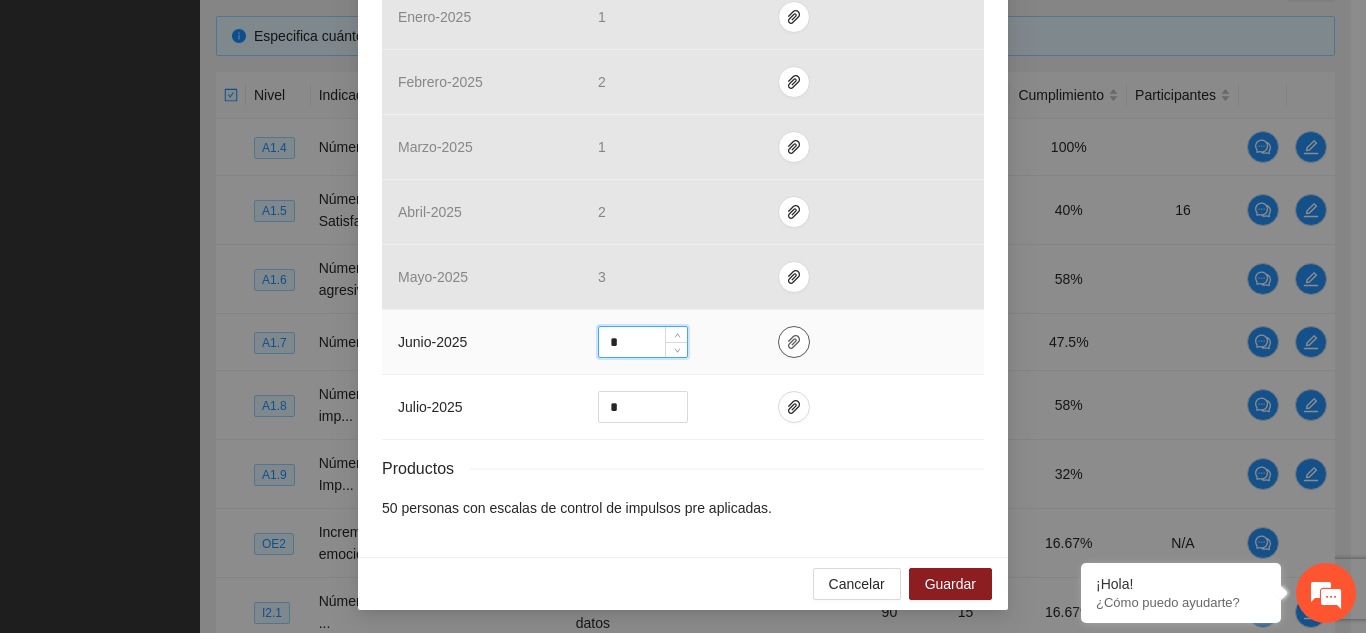 click 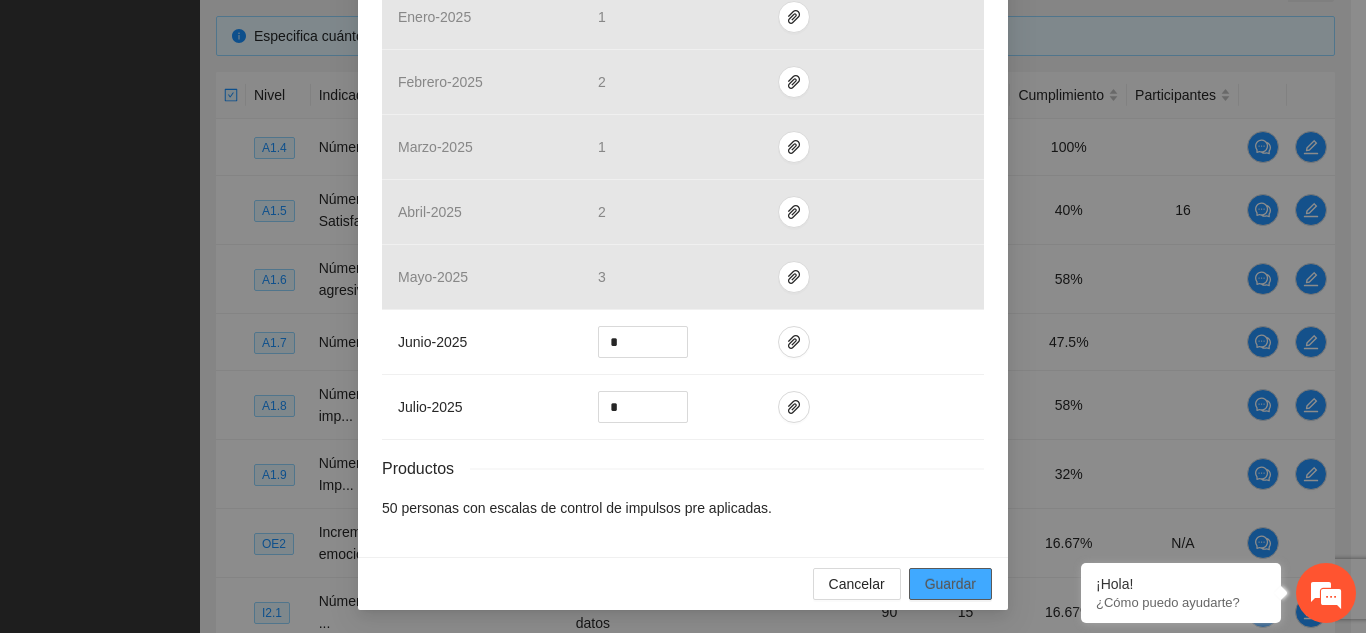 click on "Guardar" at bounding box center (950, 584) 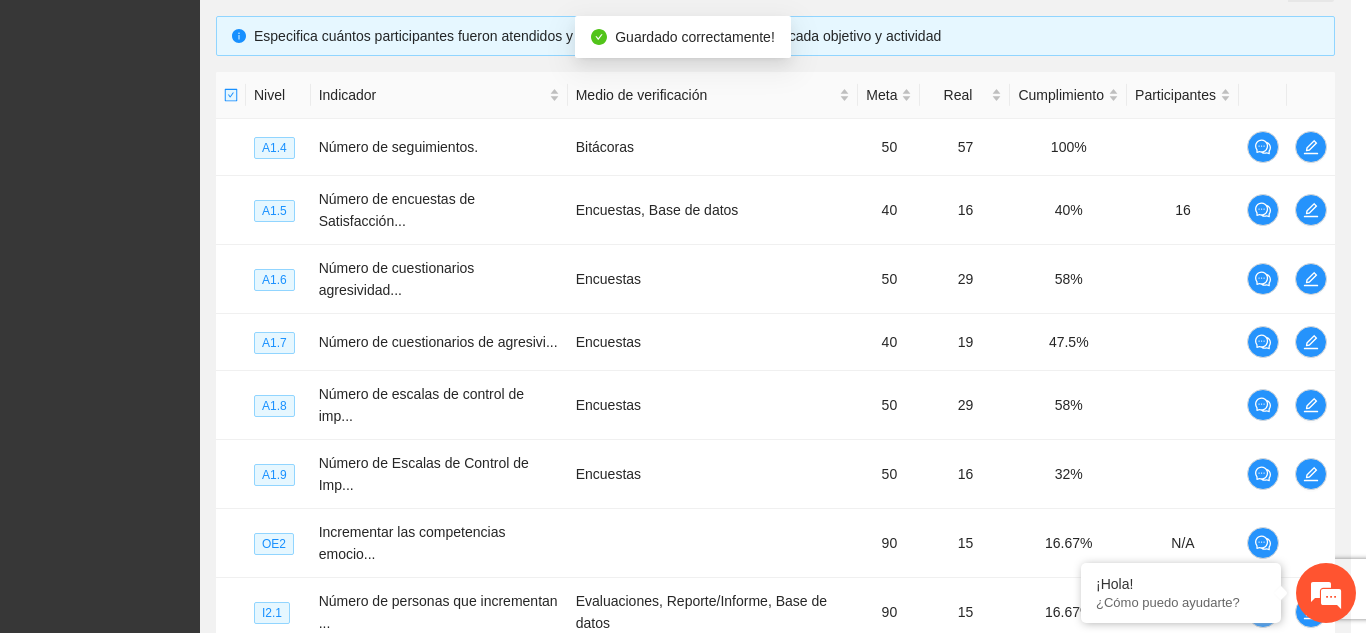 scroll, scrollTop: 762, scrollLeft: 0, axis: vertical 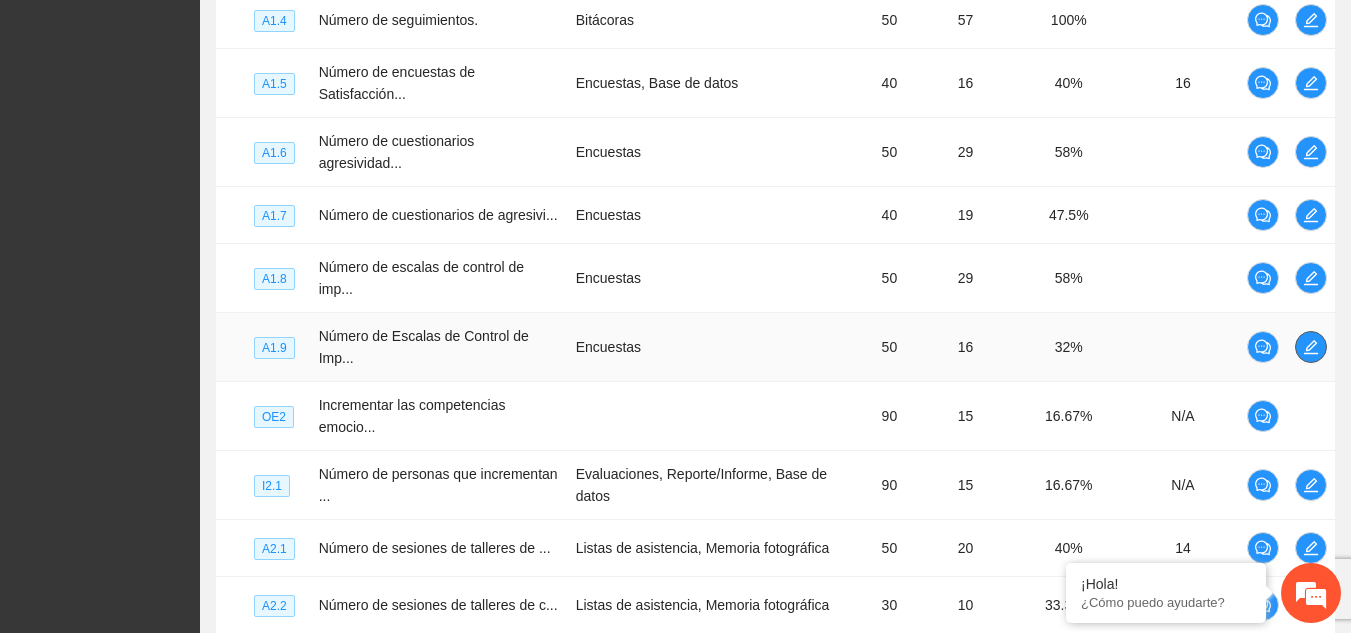 click at bounding box center [1311, 347] 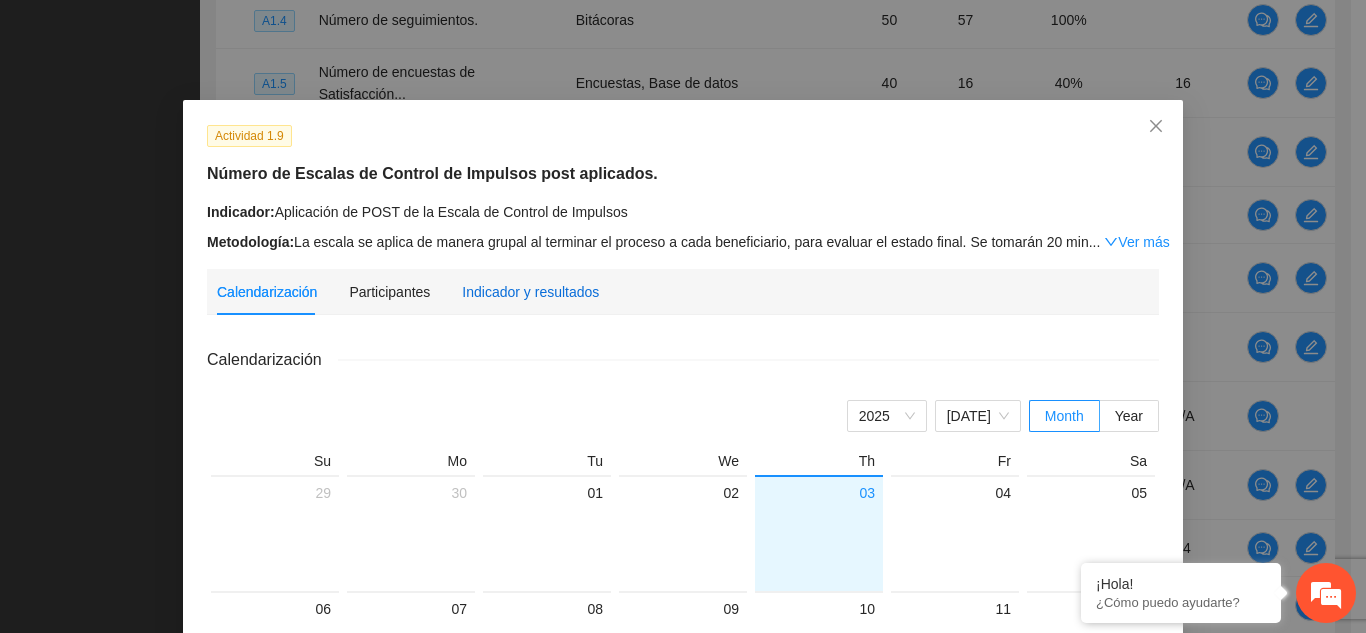 click on "Indicador y resultados" at bounding box center (530, 292) 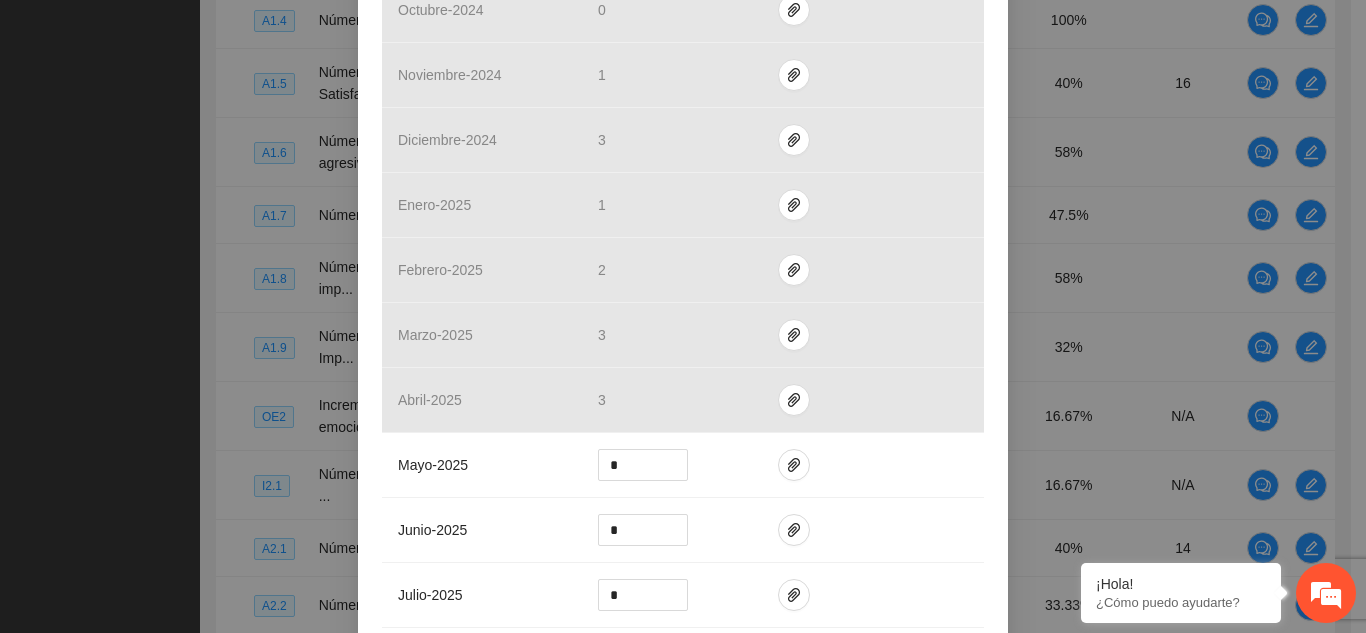 scroll, scrollTop: 779, scrollLeft: 0, axis: vertical 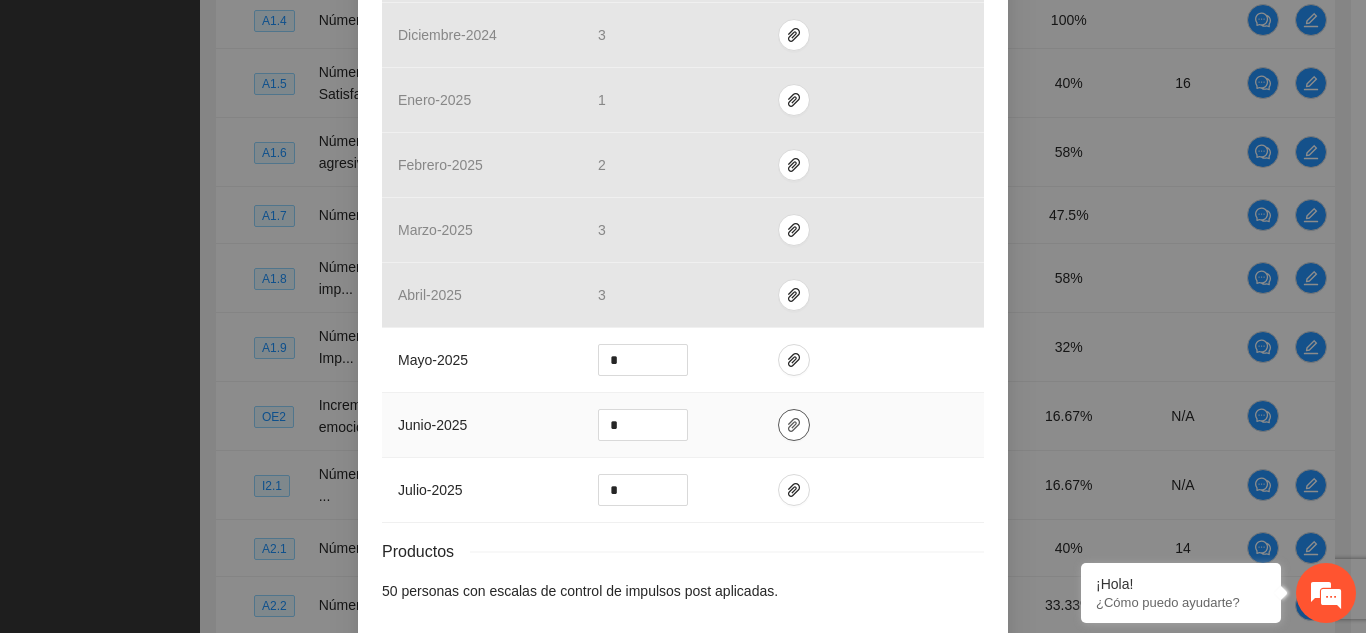 click 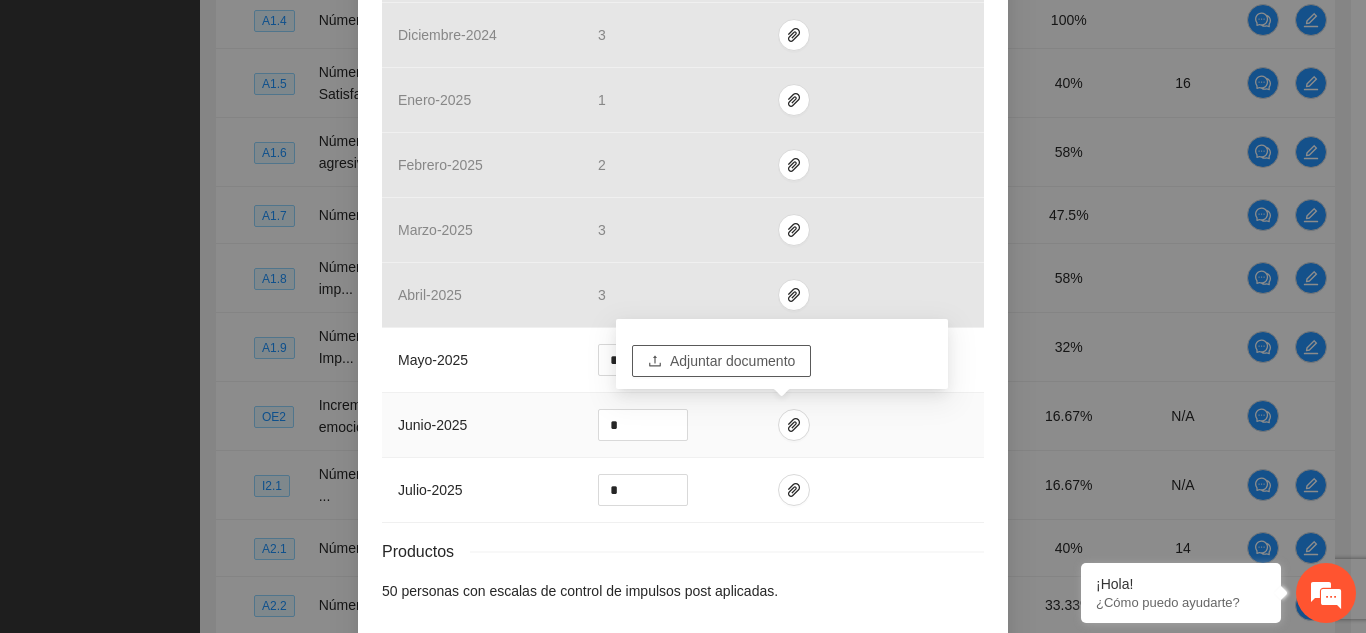 click on "Adjuntar documento" at bounding box center [732, 361] 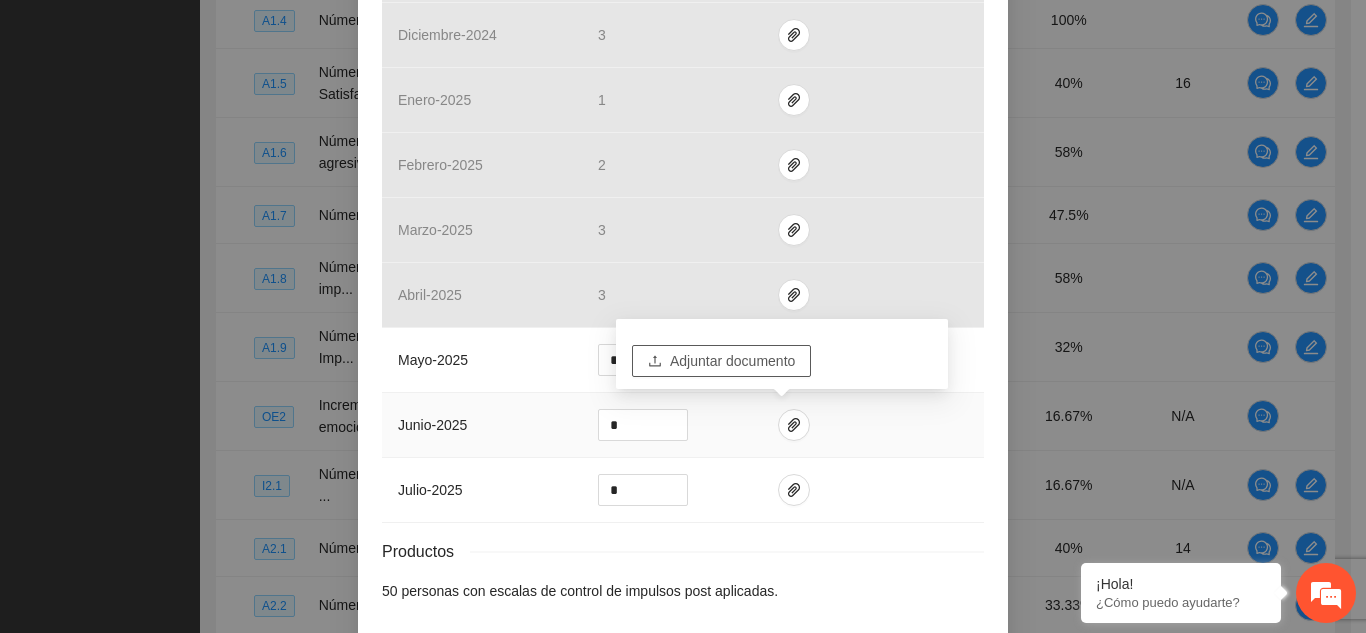 click on "Adjuntar documento" at bounding box center [732, 361] 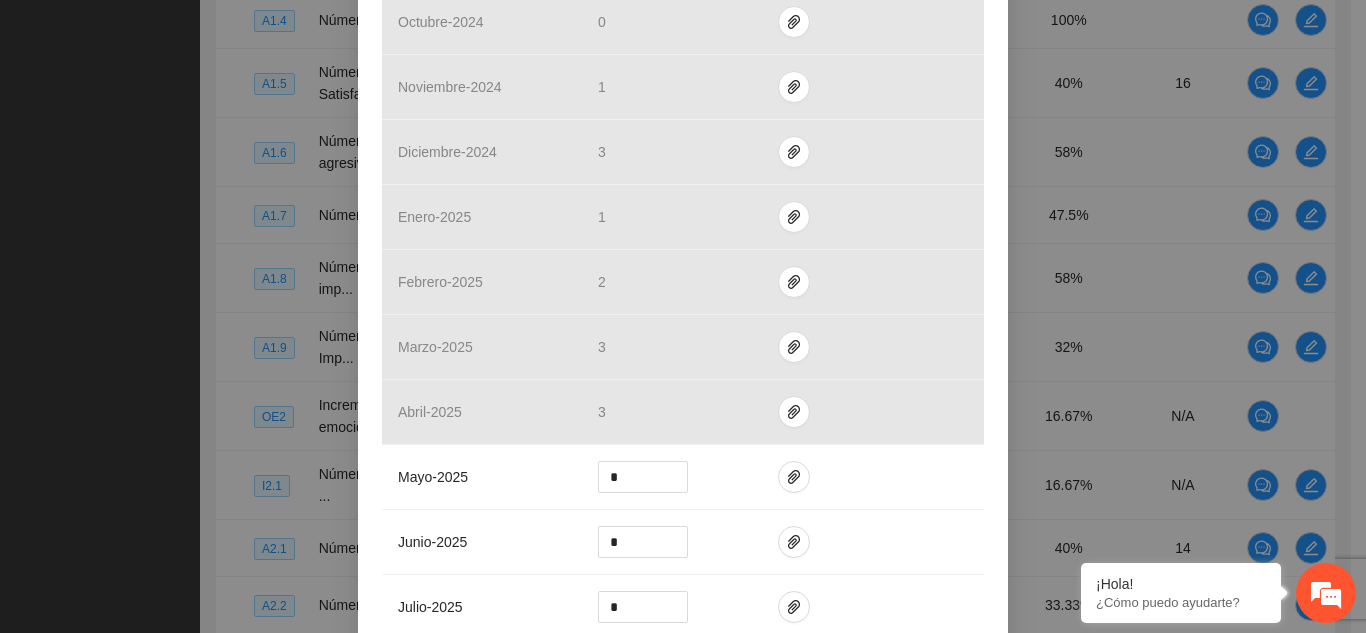 scroll, scrollTop: 862, scrollLeft: 0, axis: vertical 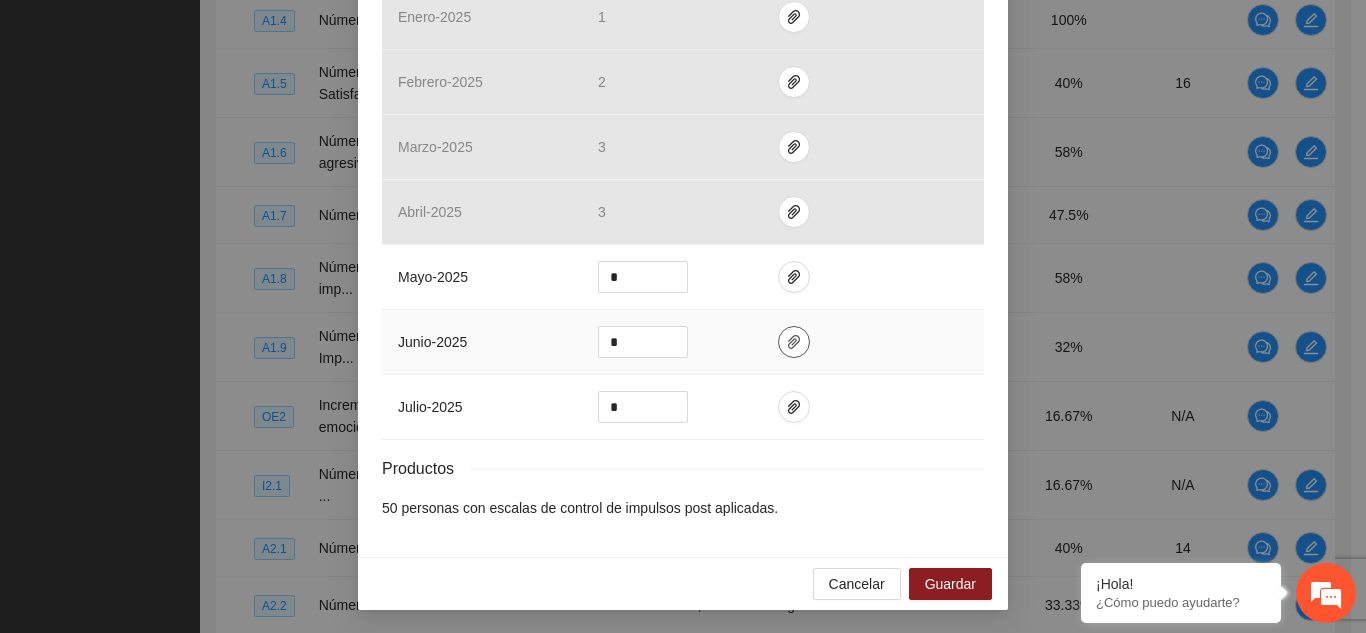 click 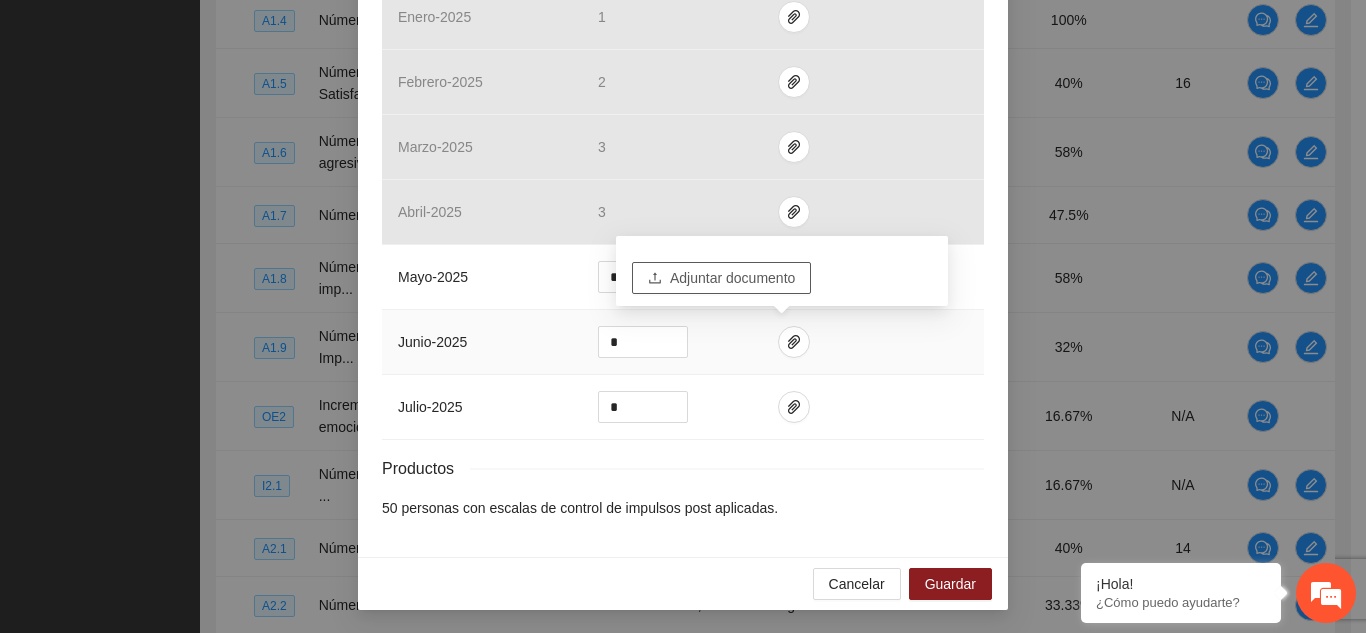 click on "Adjuntar documento" at bounding box center (721, 278) 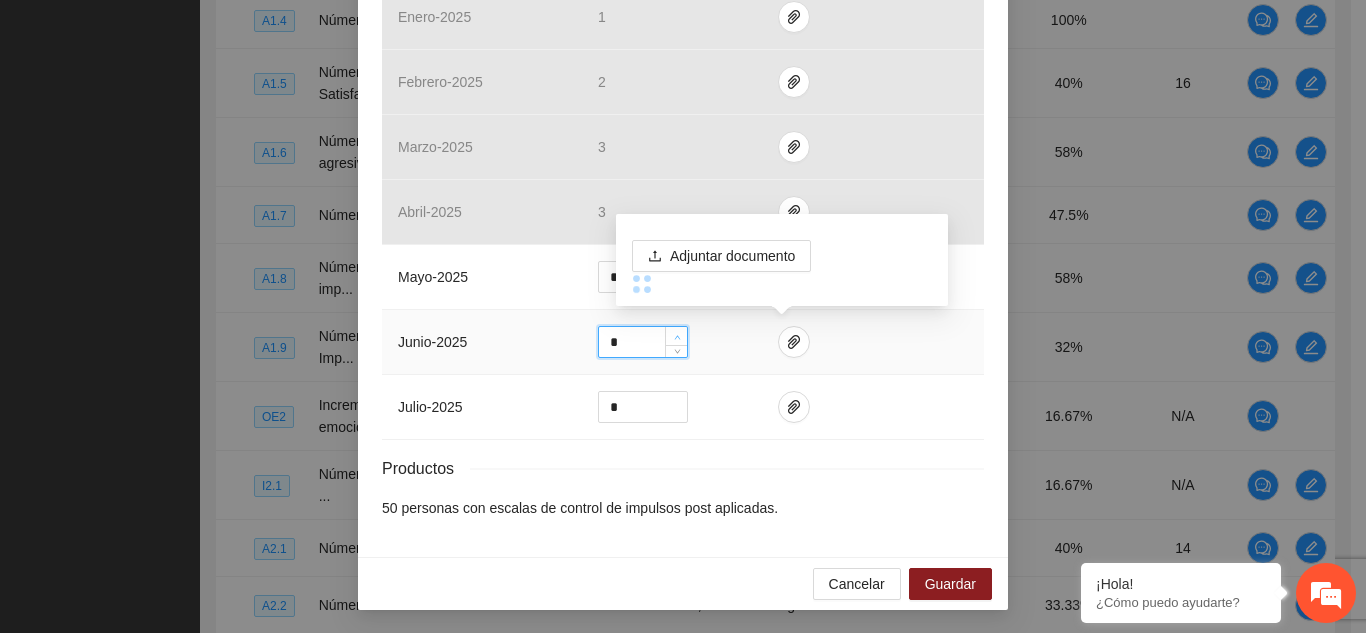 click 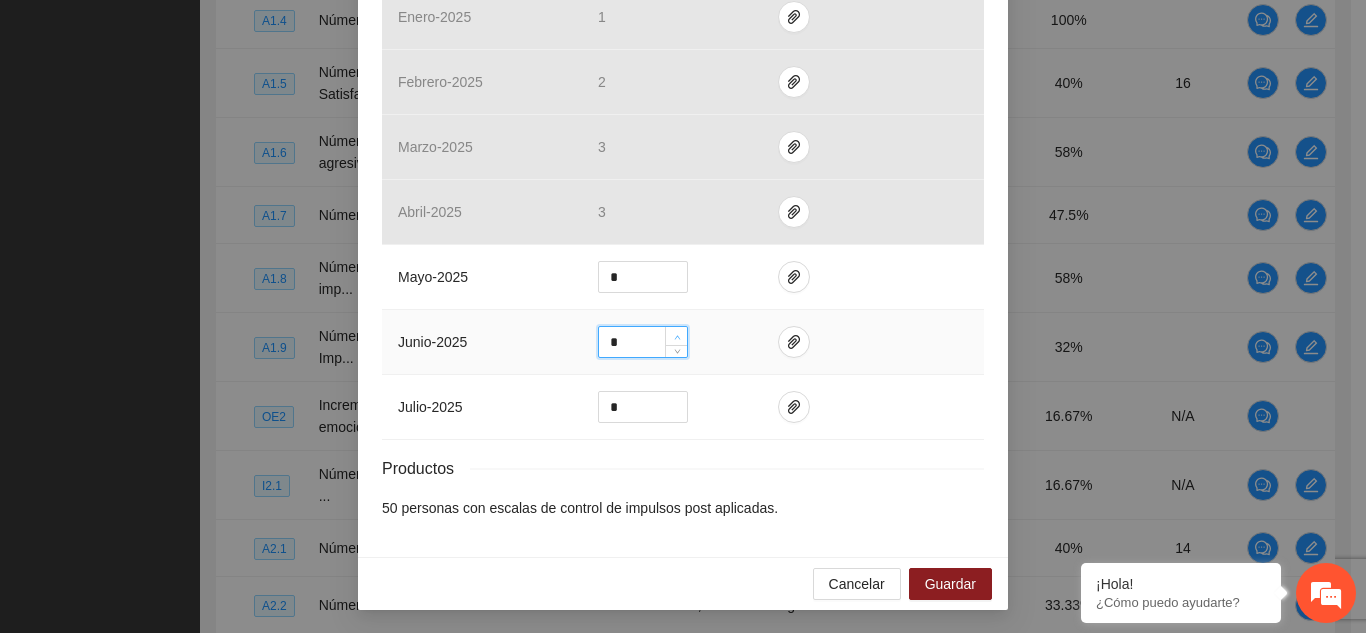 click 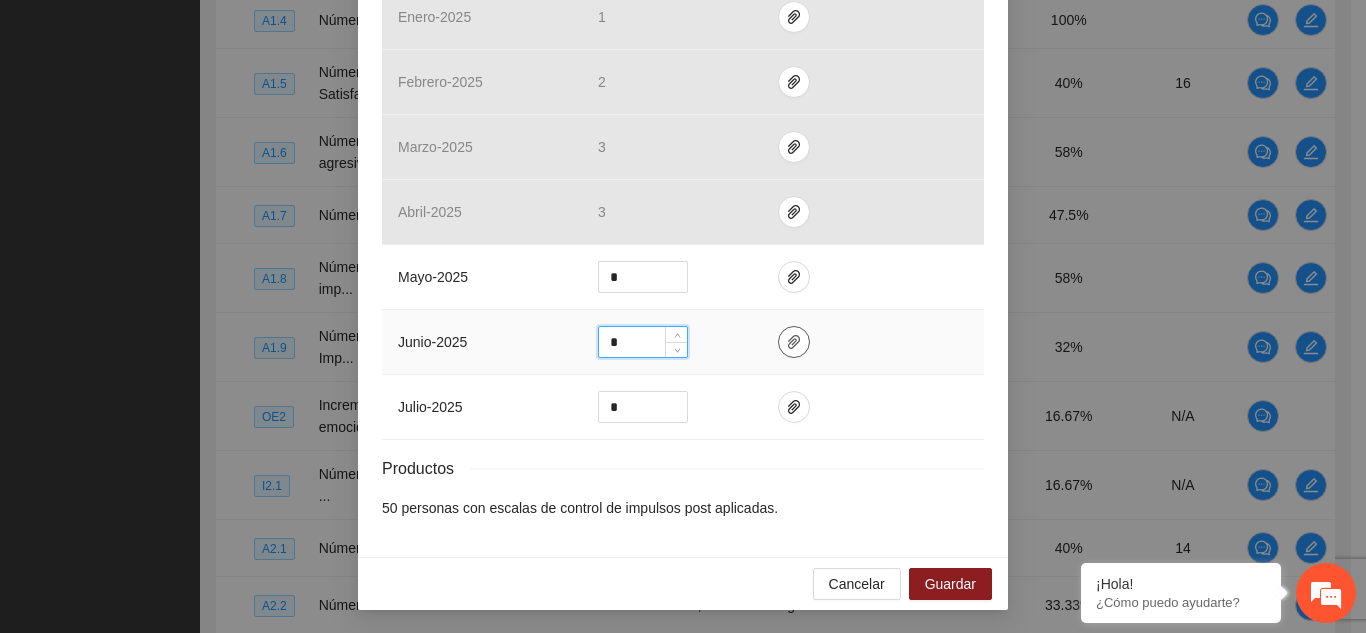 click 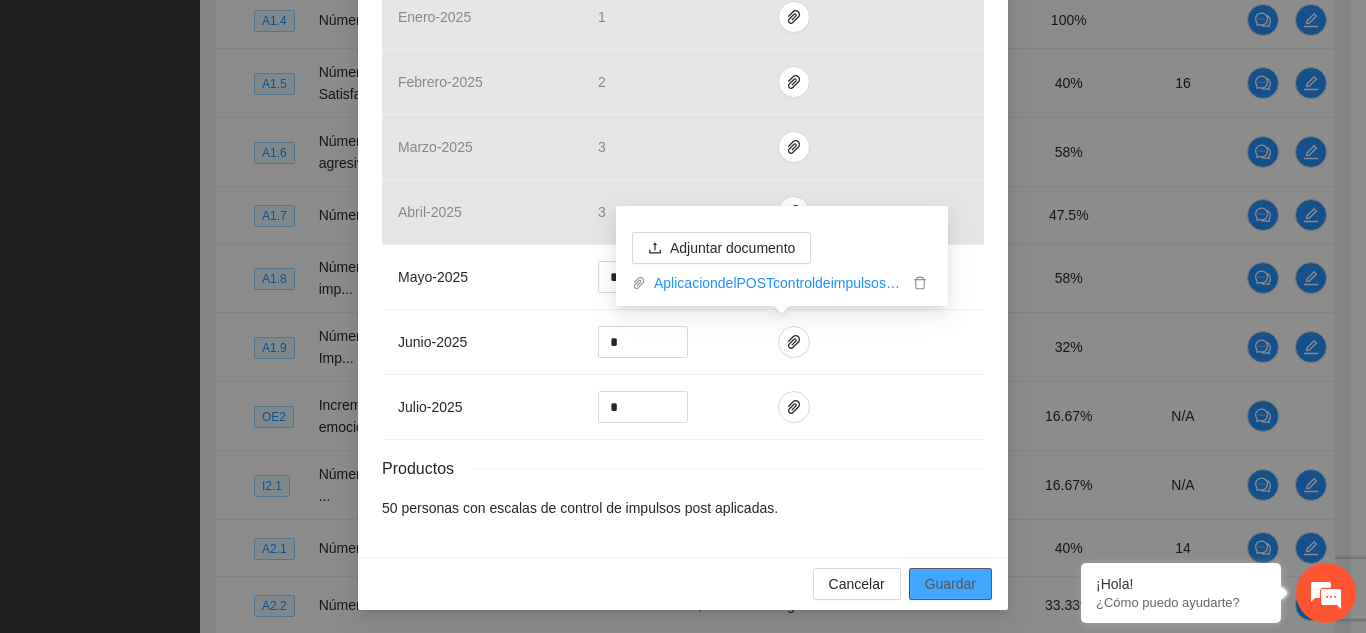 click on "Guardar" at bounding box center [950, 584] 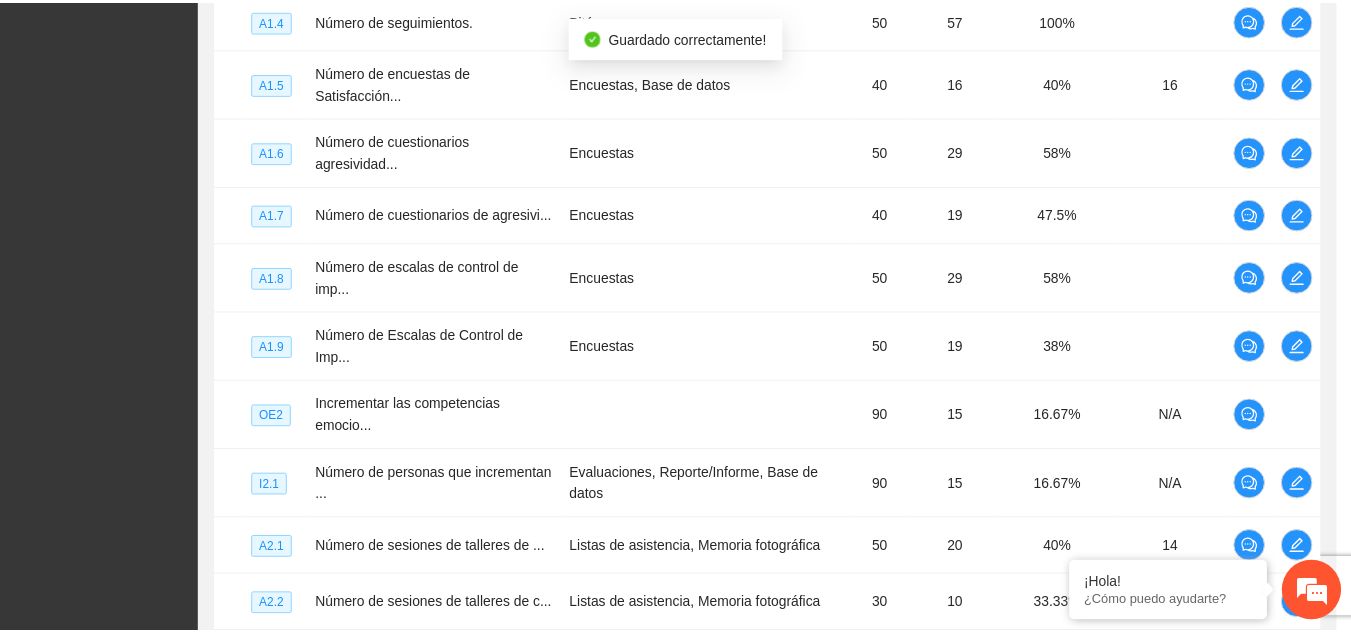 scroll, scrollTop: 762, scrollLeft: 0, axis: vertical 